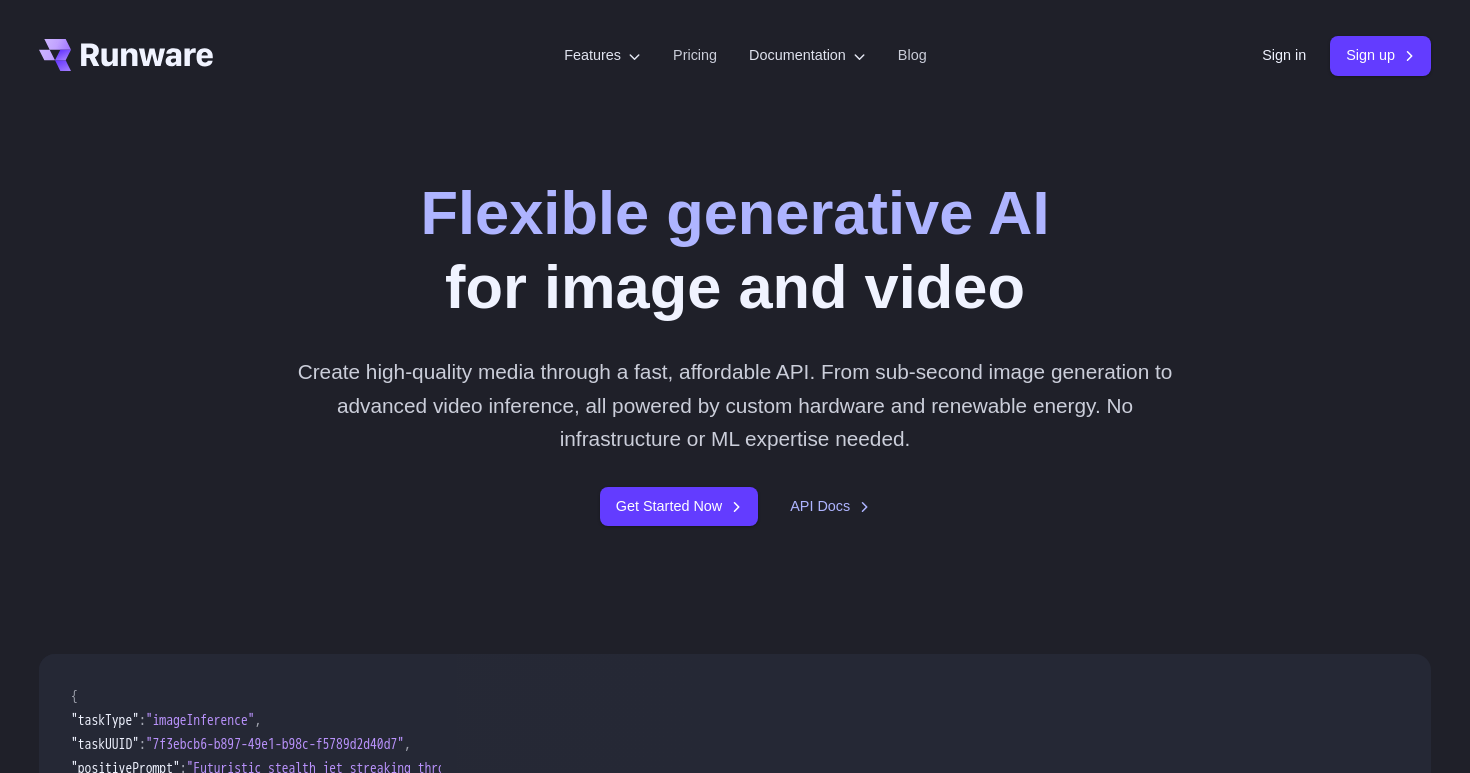 scroll, scrollTop: 0, scrollLeft: 0, axis: both 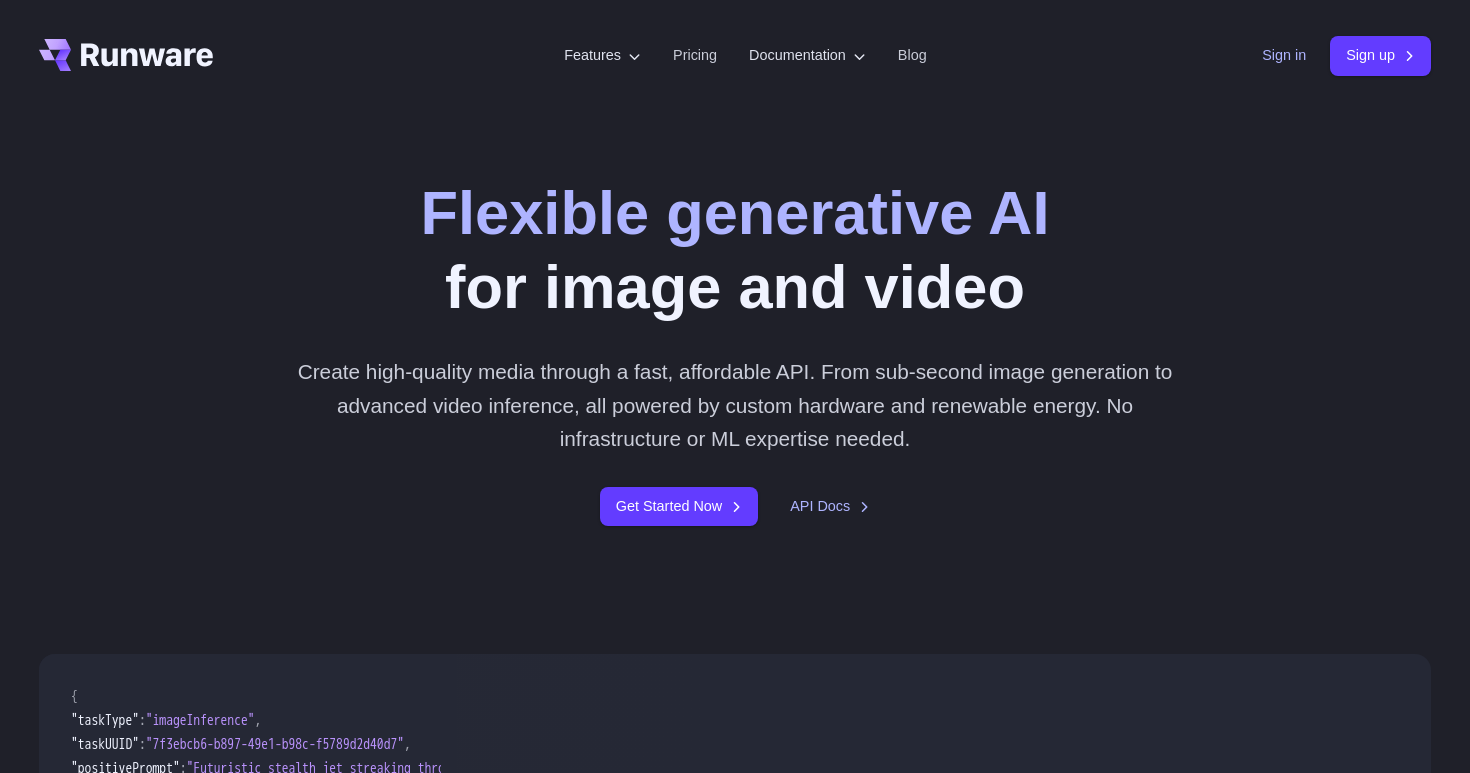 click on "Sign in" at bounding box center (1284, 55) 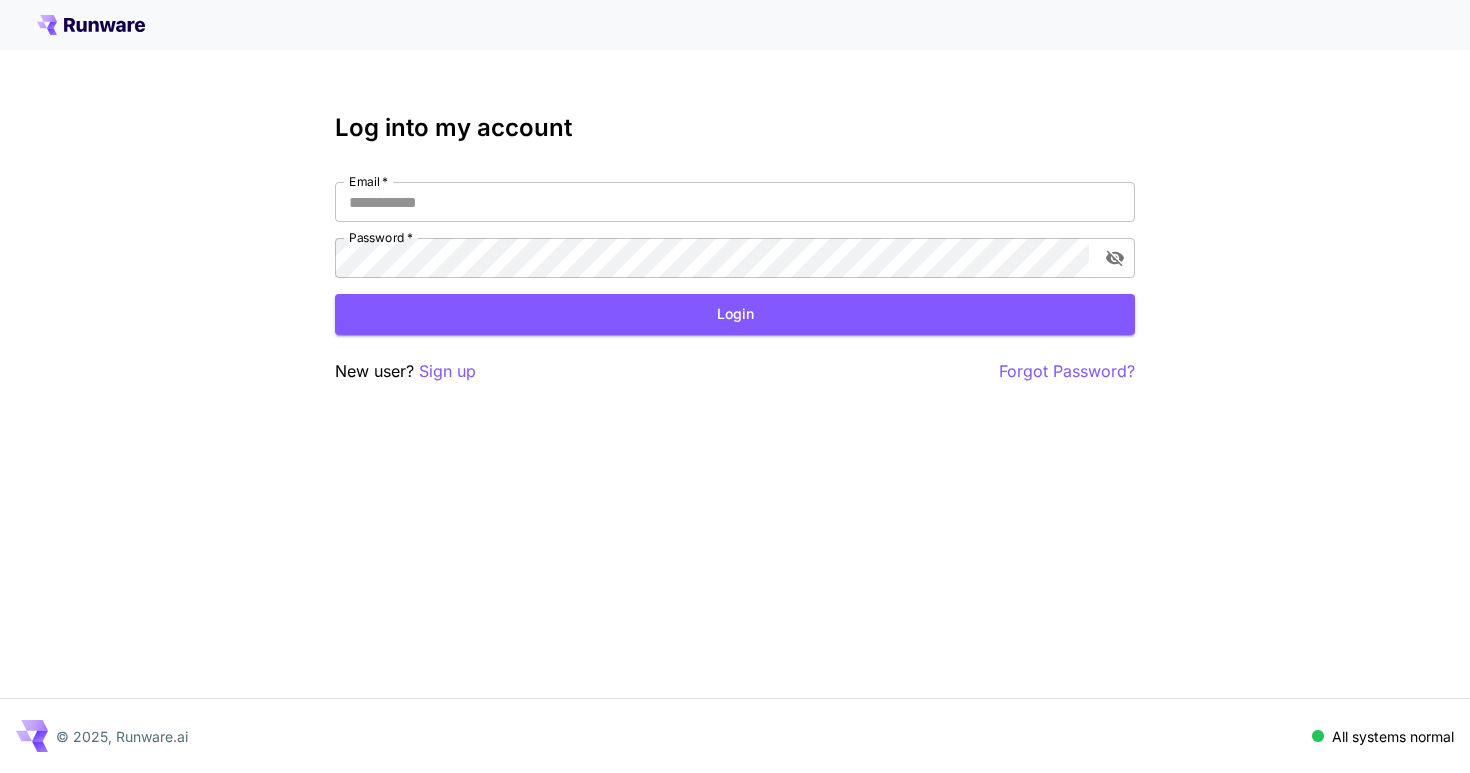 scroll, scrollTop: 0, scrollLeft: 0, axis: both 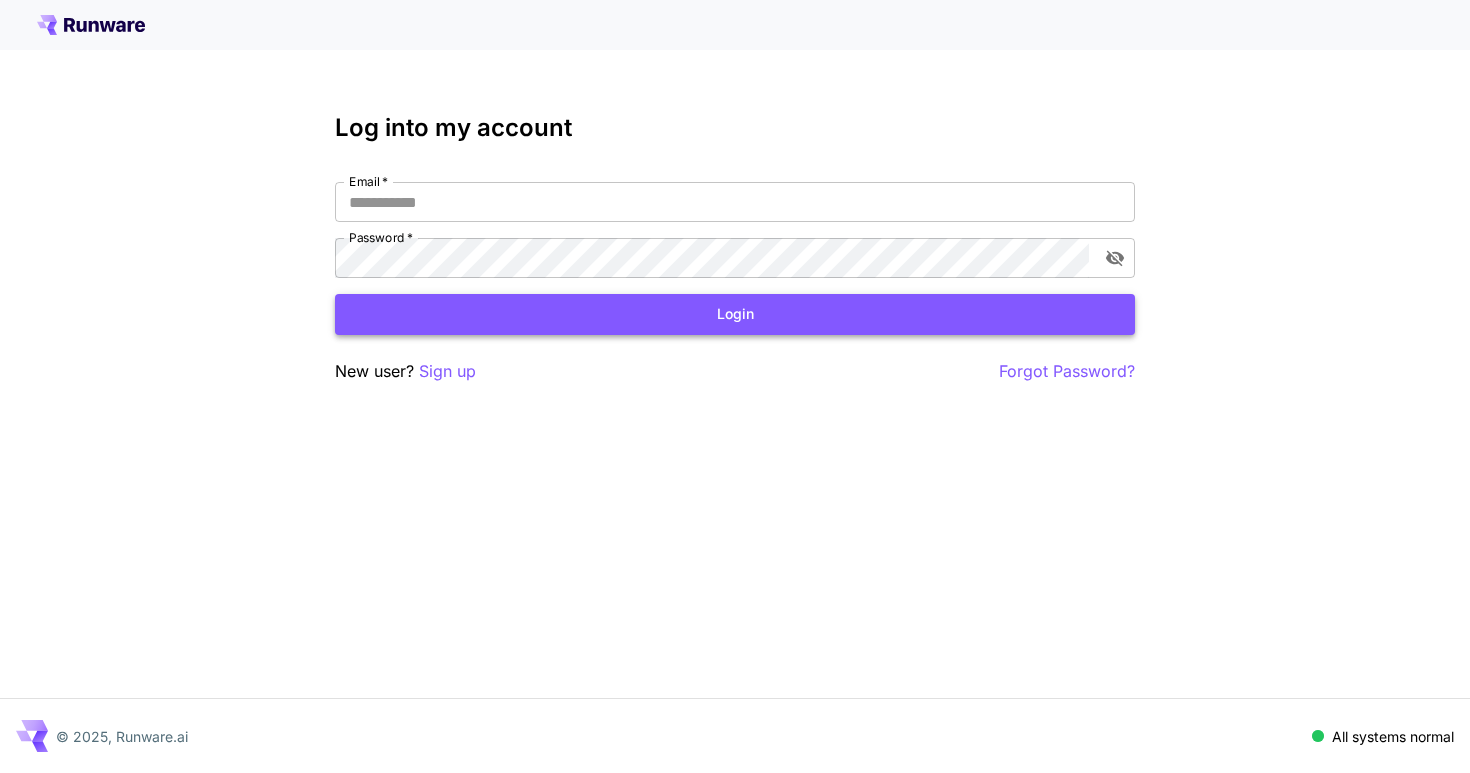 type on "**********" 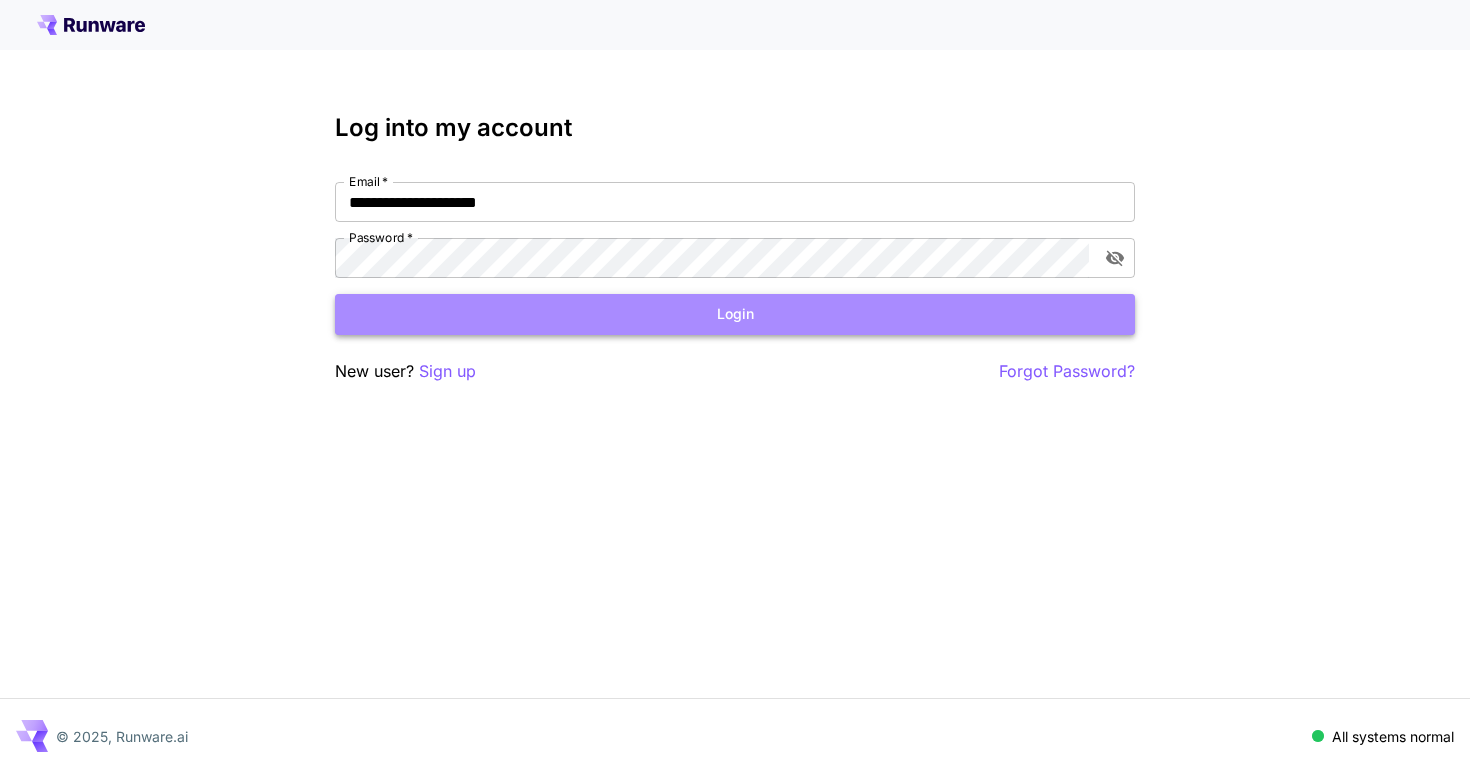 click on "Login" at bounding box center [735, 314] 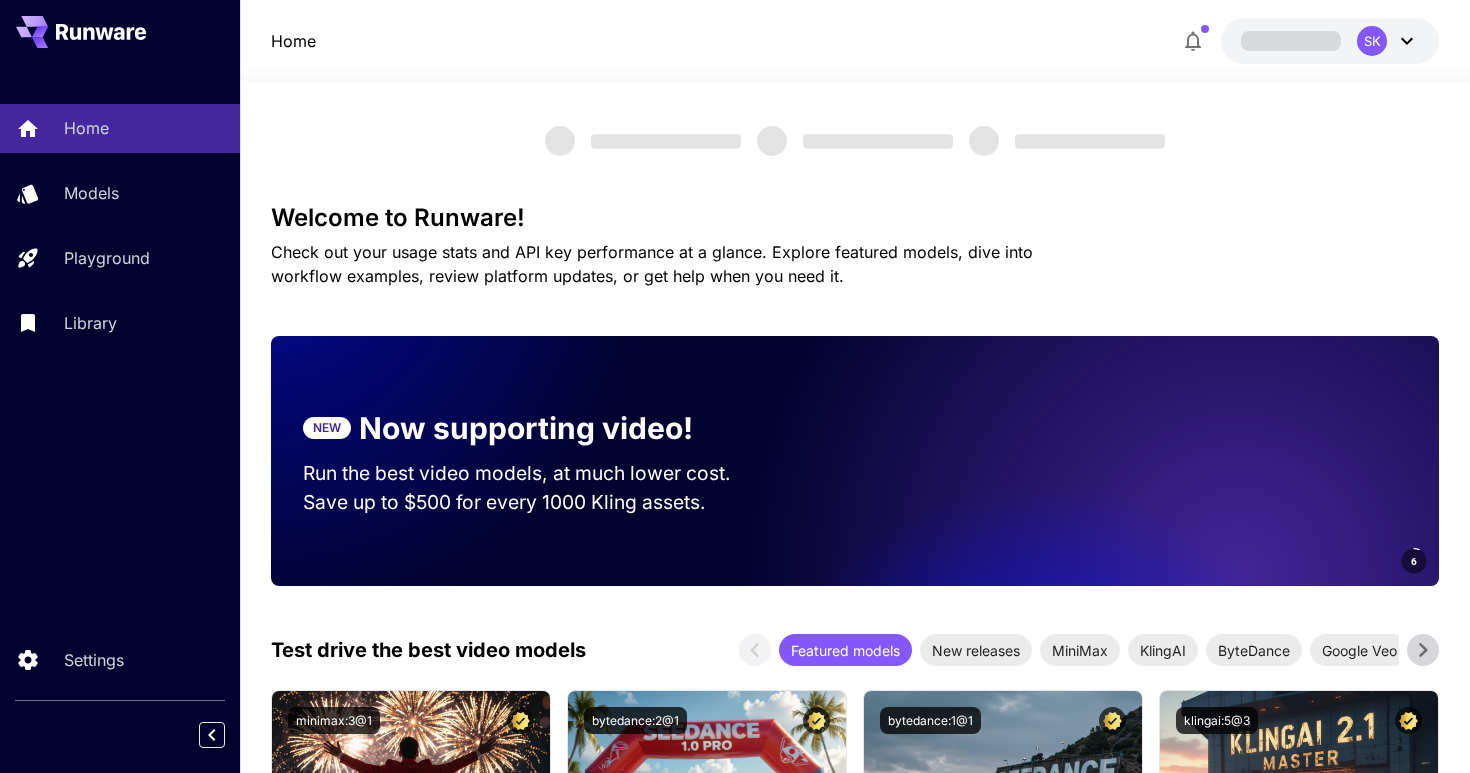 scroll, scrollTop: 0, scrollLeft: 0, axis: both 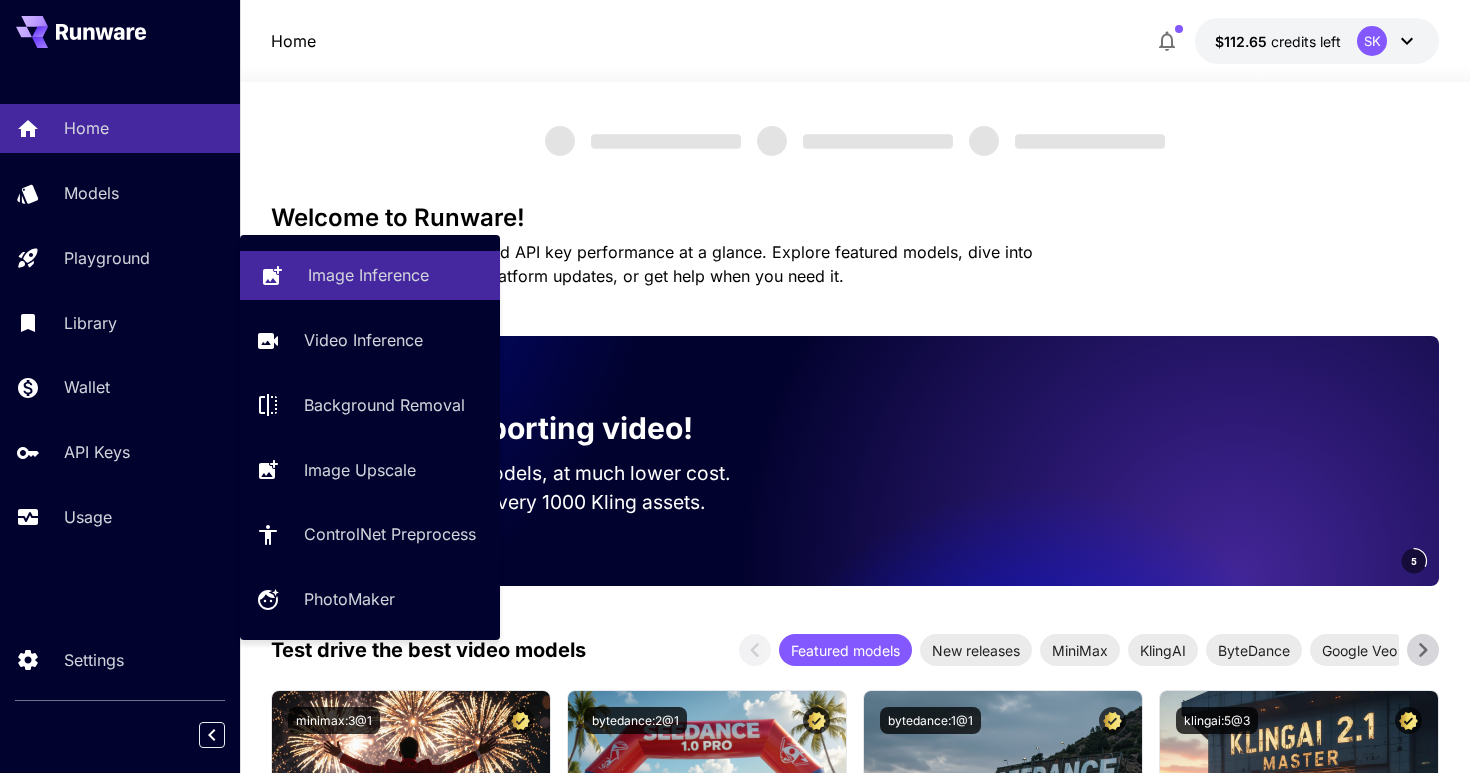 click on "Image Inference" at bounding box center [368, 275] 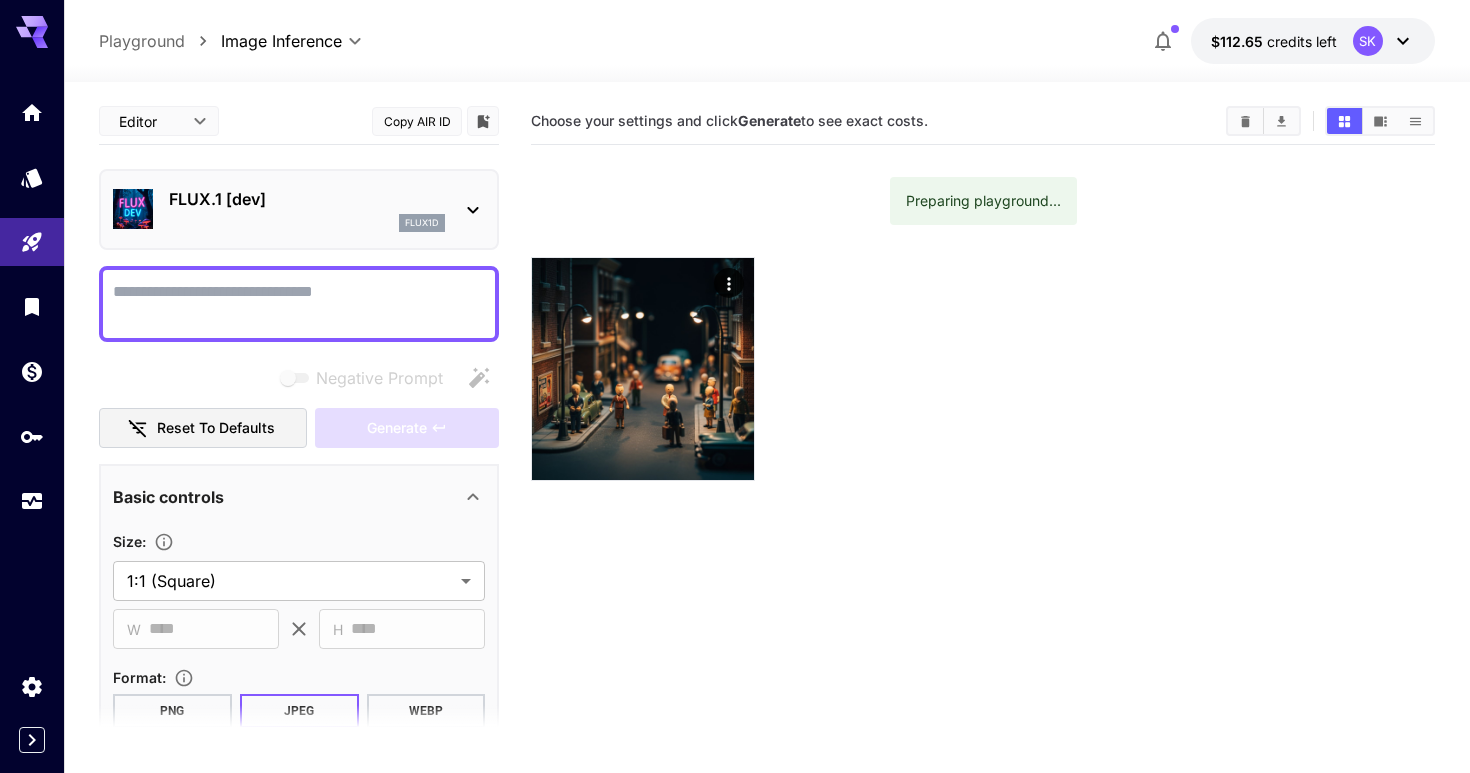 scroll, scrollTop: 0, scrollLeft: 0, axis: both 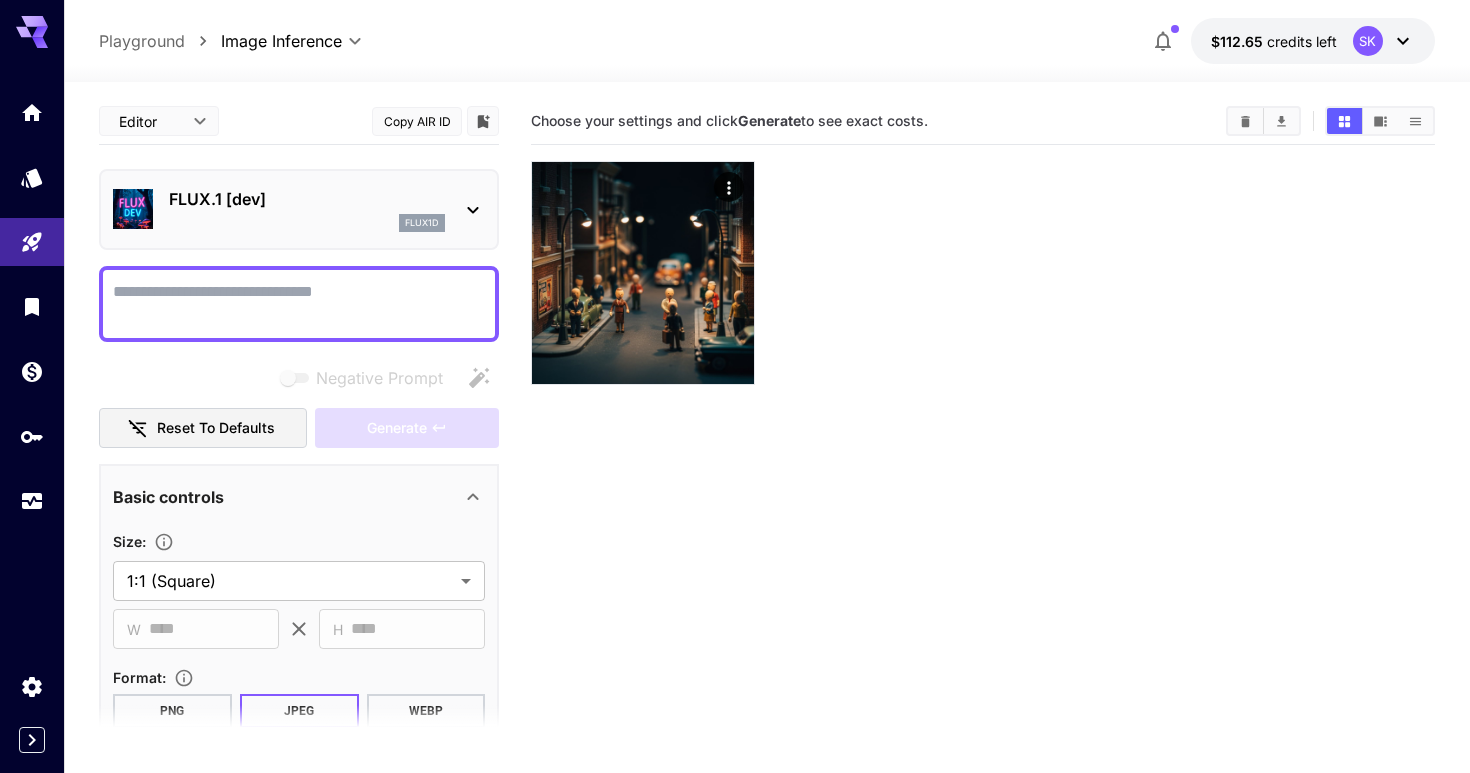 click on "Negative Prompt" at bounding box center (299, 304) 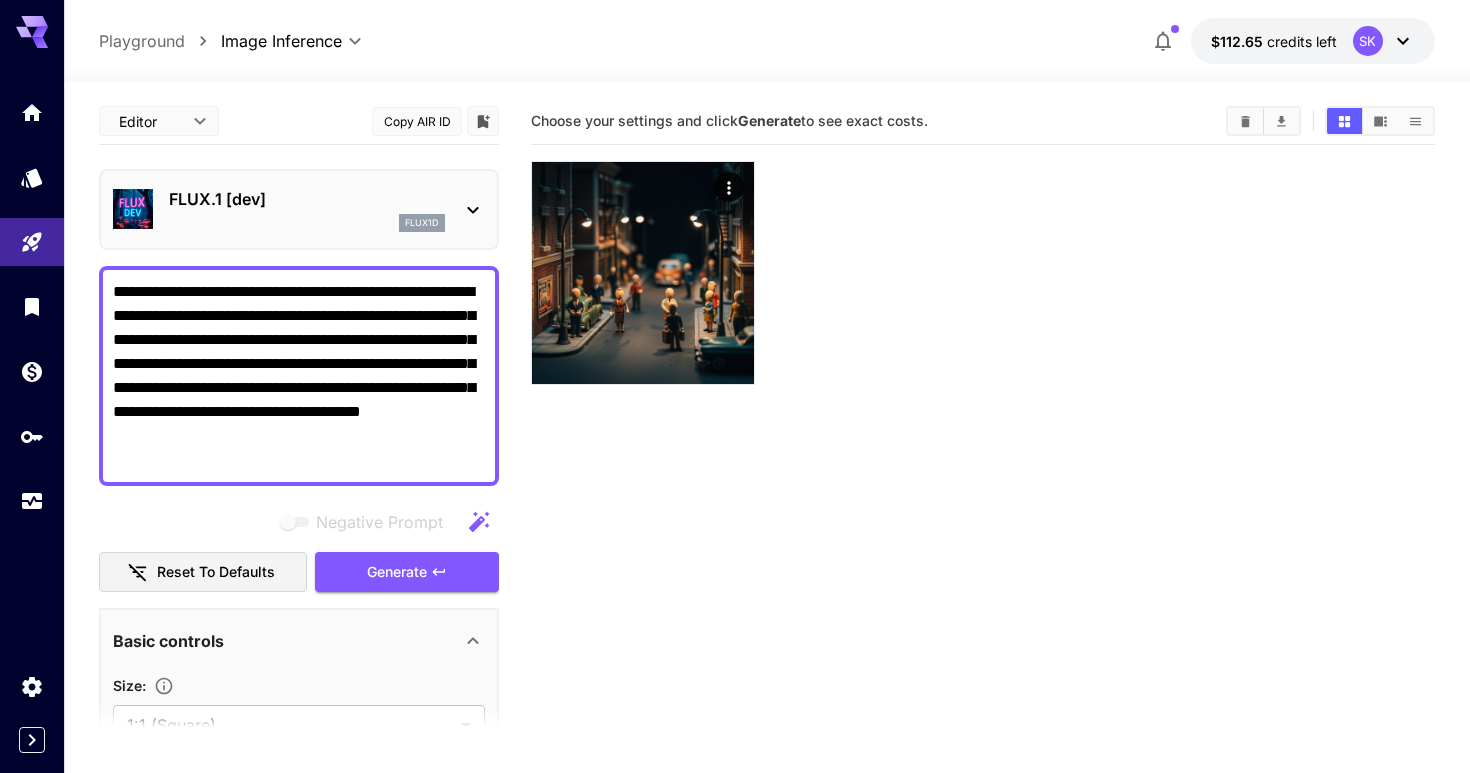 type on "**********" 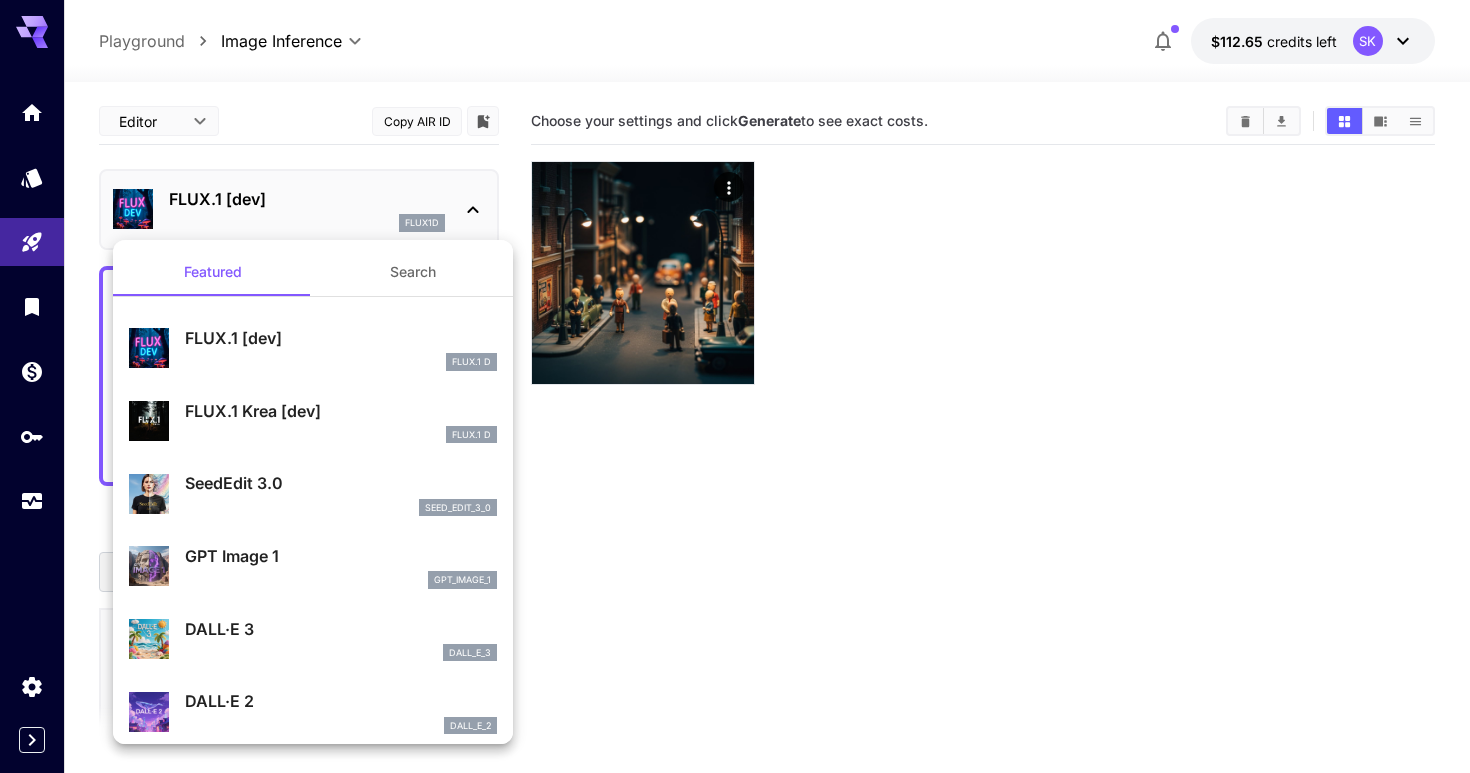scroll, scrollTop: 531, scrollLeft: 0, axis: vertical 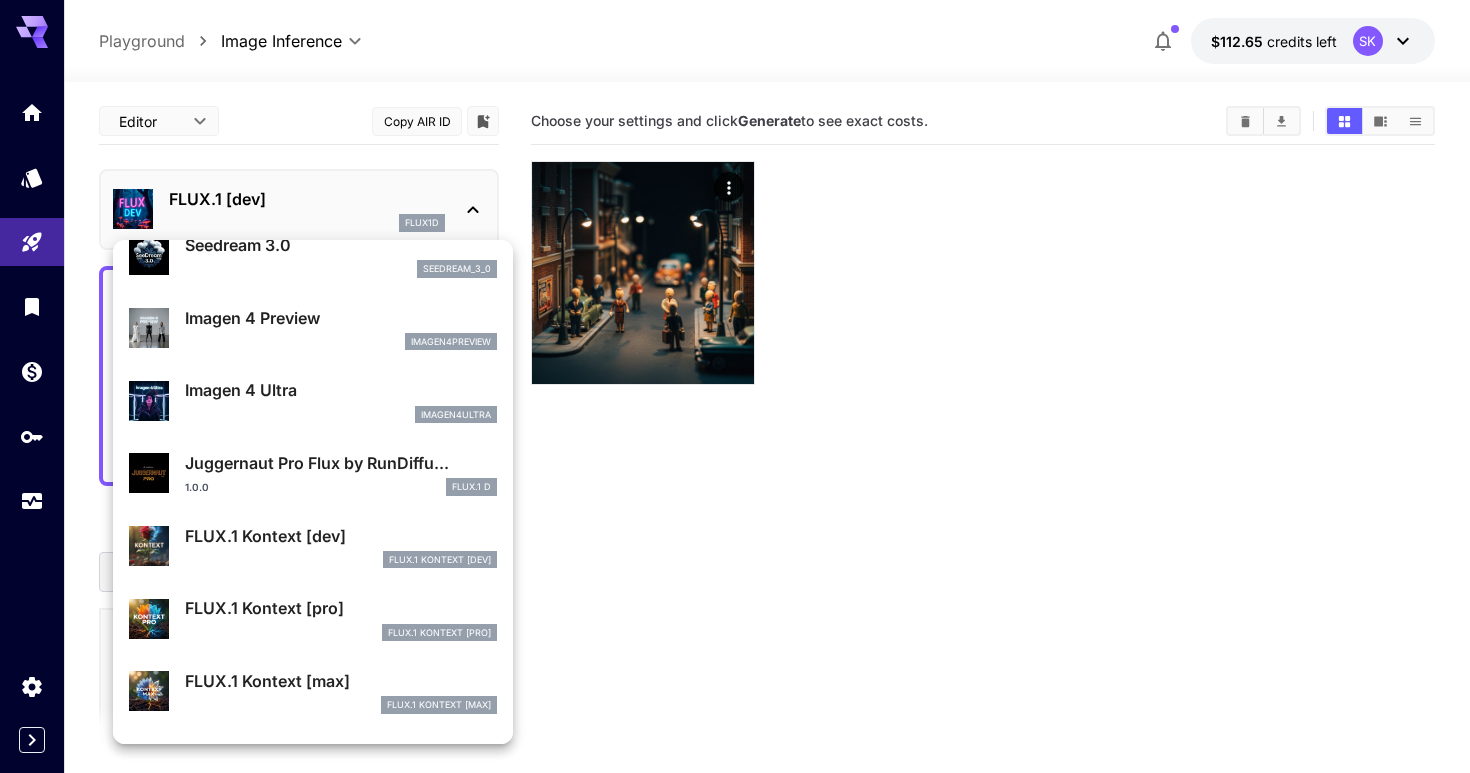 click on "imagen4ultra" at bounding box center (341, 415) 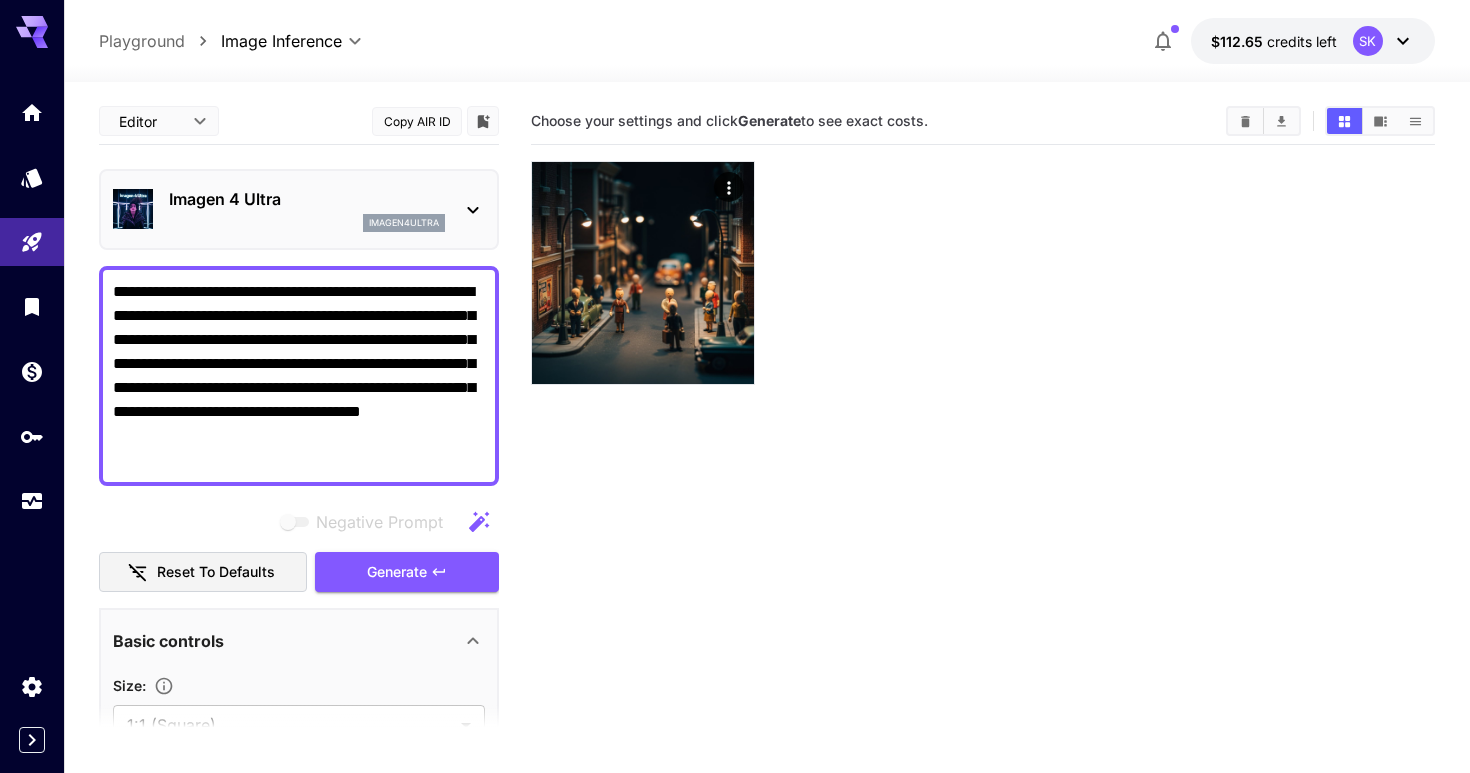 scroll, scrollTop: 0, scrollLeft: 0, axis: both 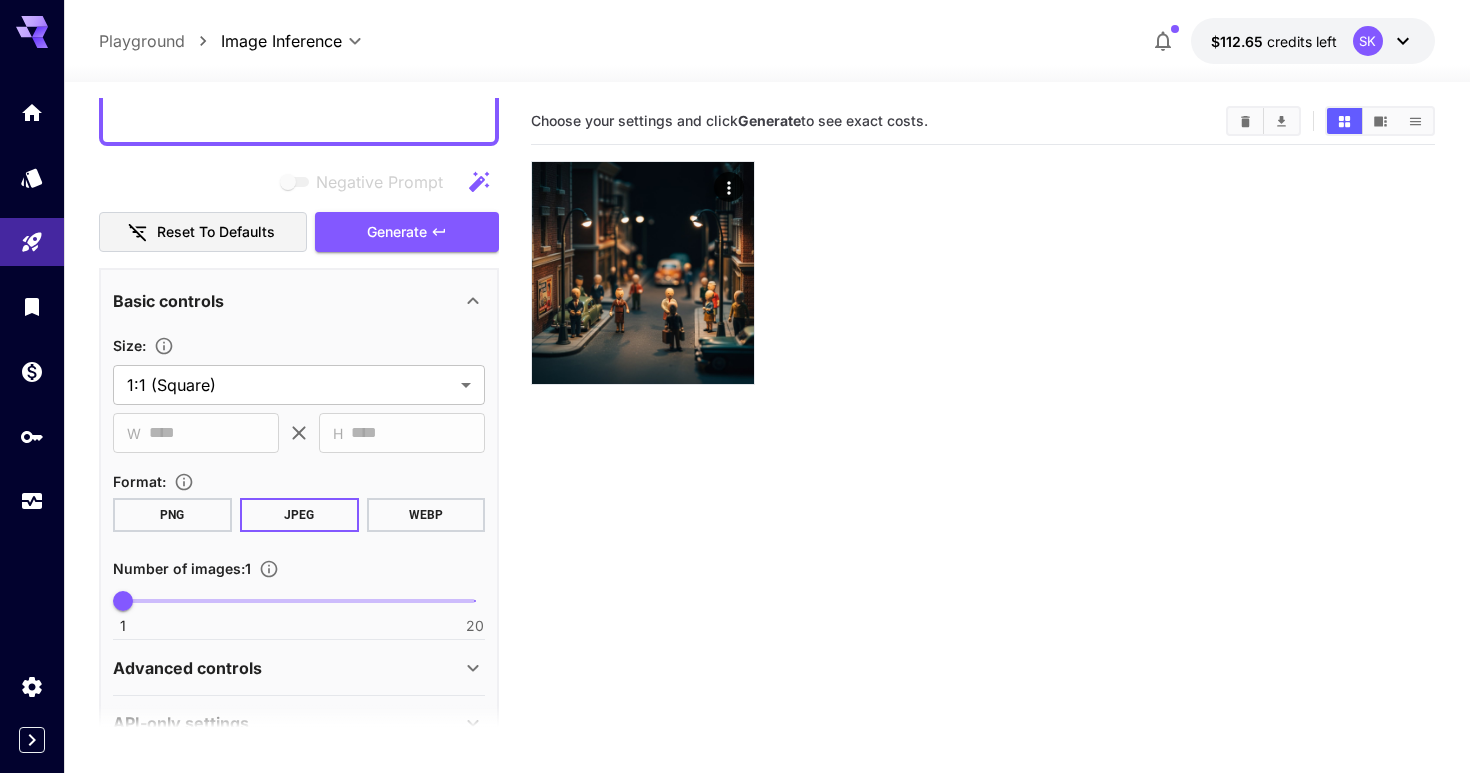 click on "**********" at bounding box center (299, 393) 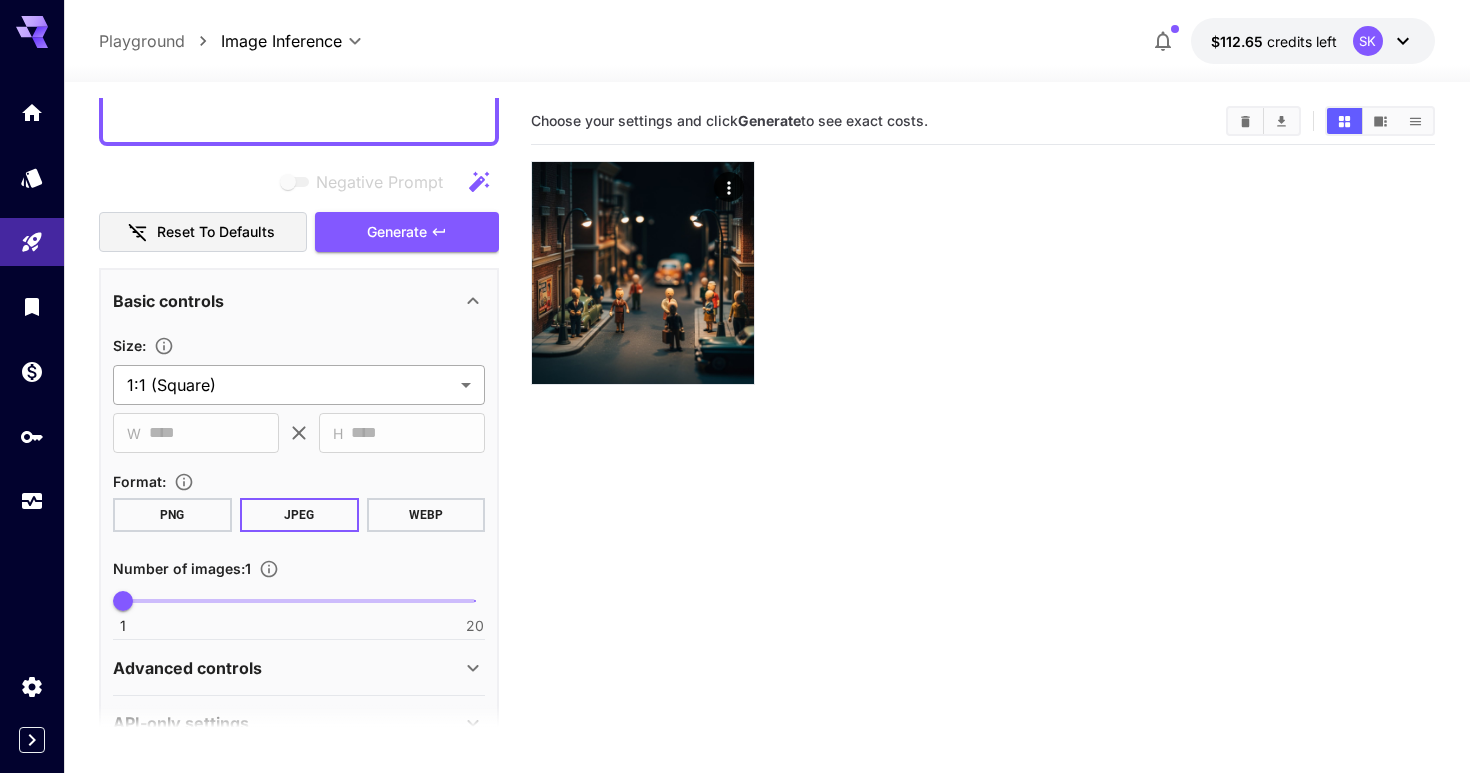 click on "**********" at bounding box center (735, 465) 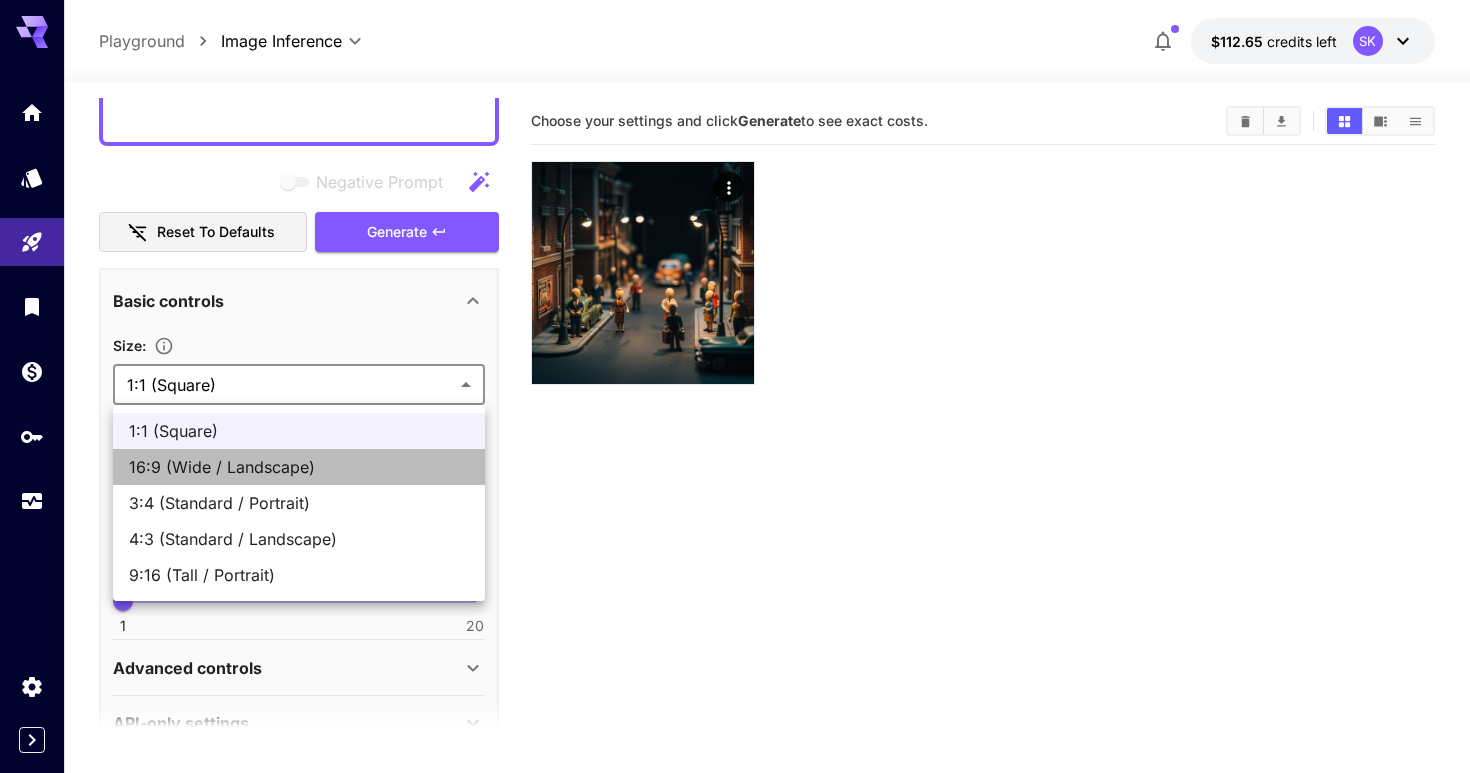 click on "16:9 (Wide / Landscape)" at bounding box center (299, 467) 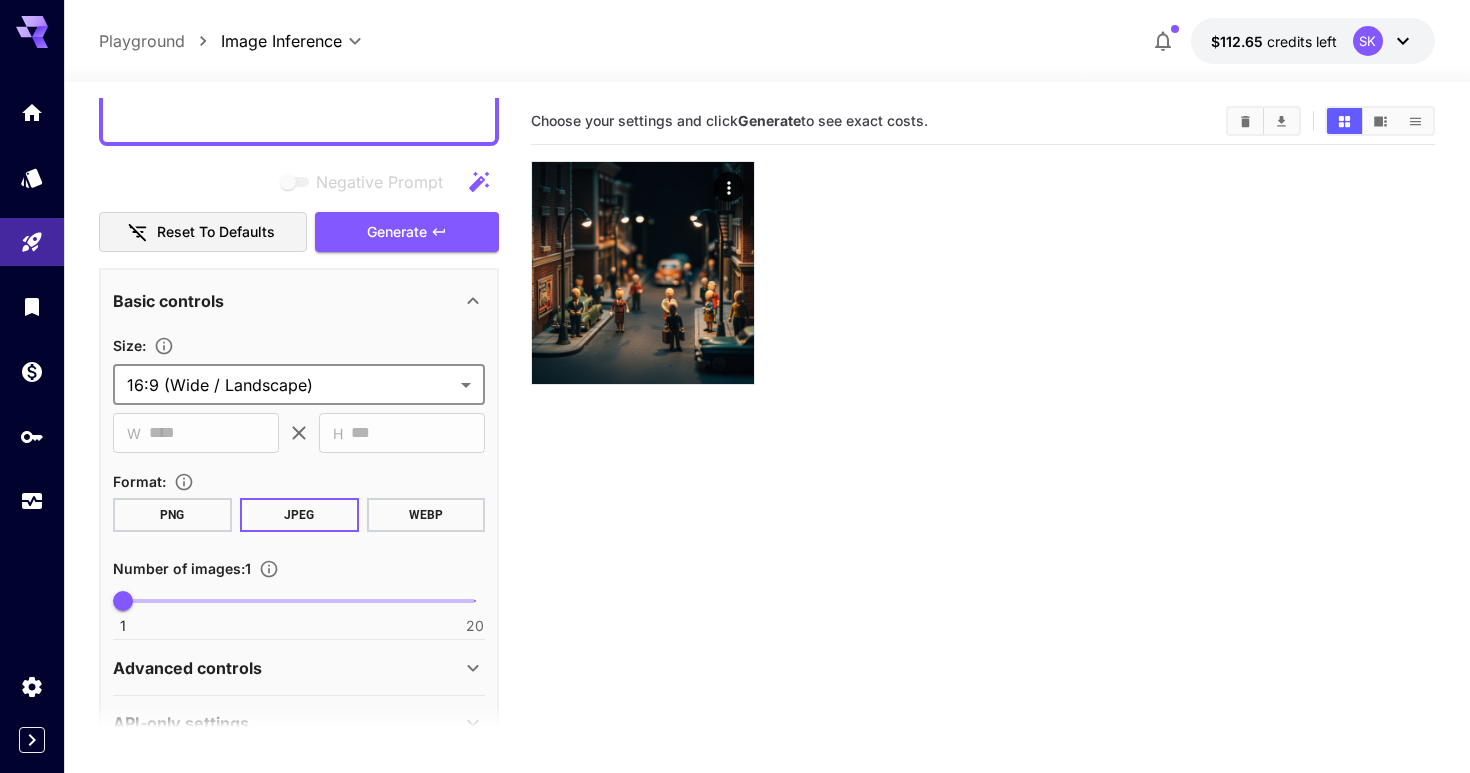 type on "*" 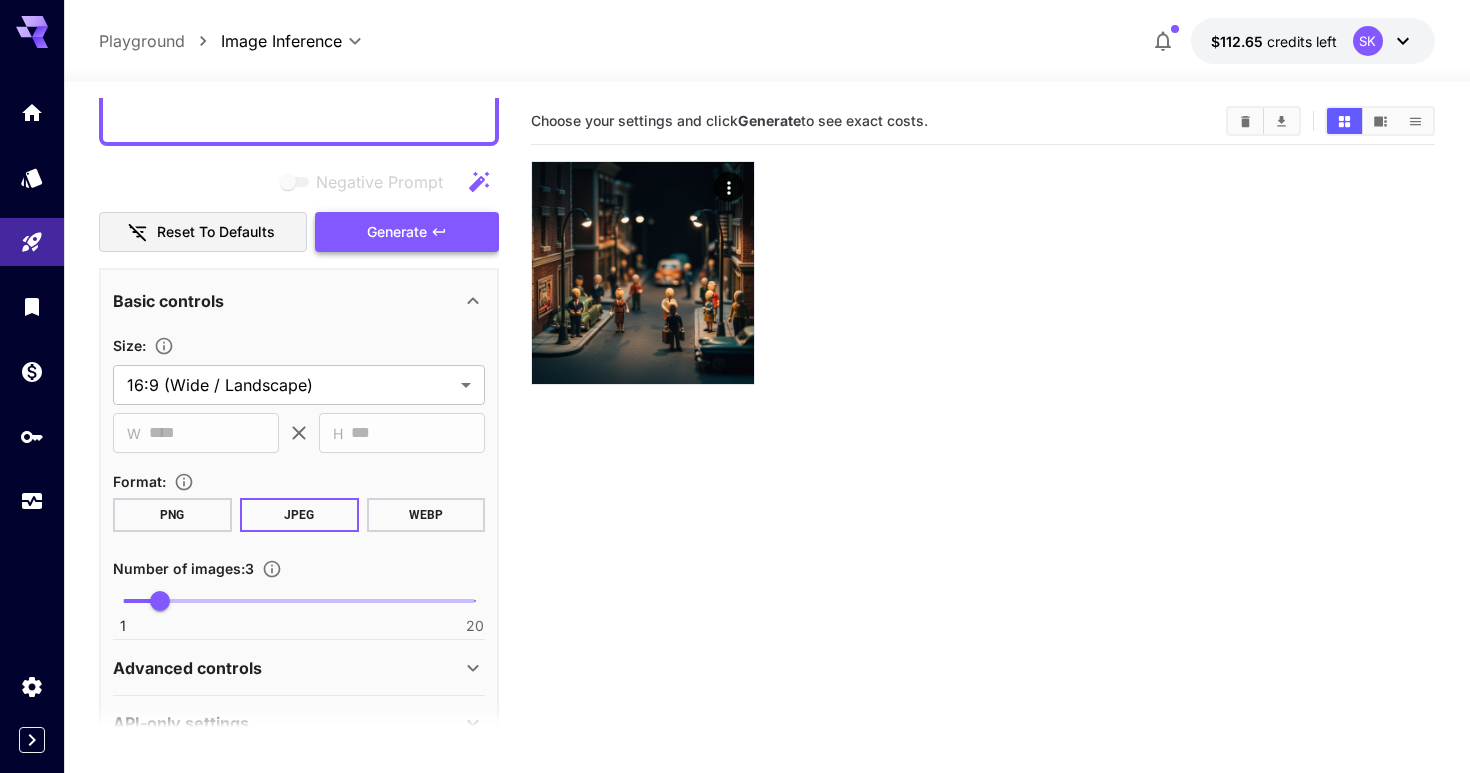 click on "Generate" at bounding box center [407, 232] 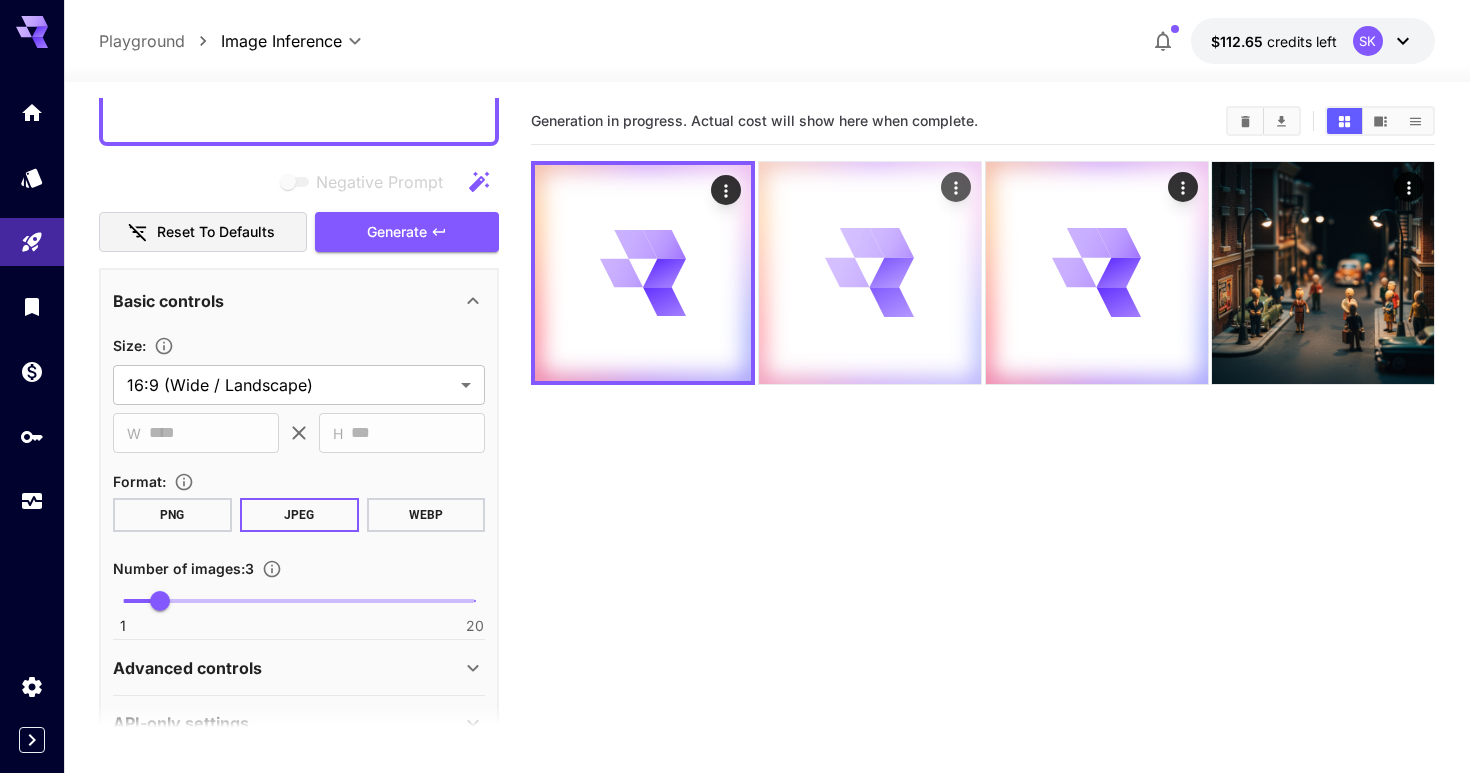type 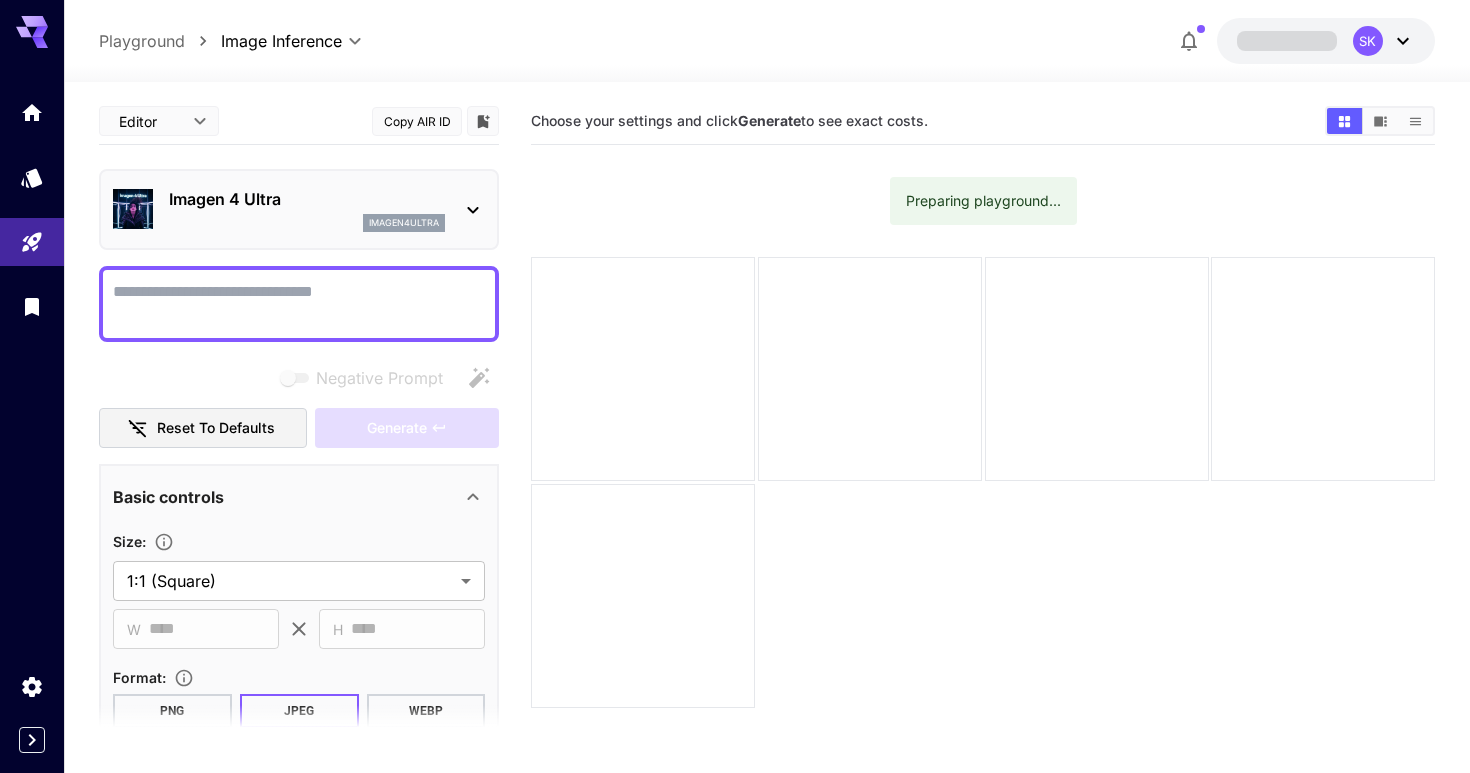 scroll, scrollTop: 0, scrollLeft: 0, axis: both 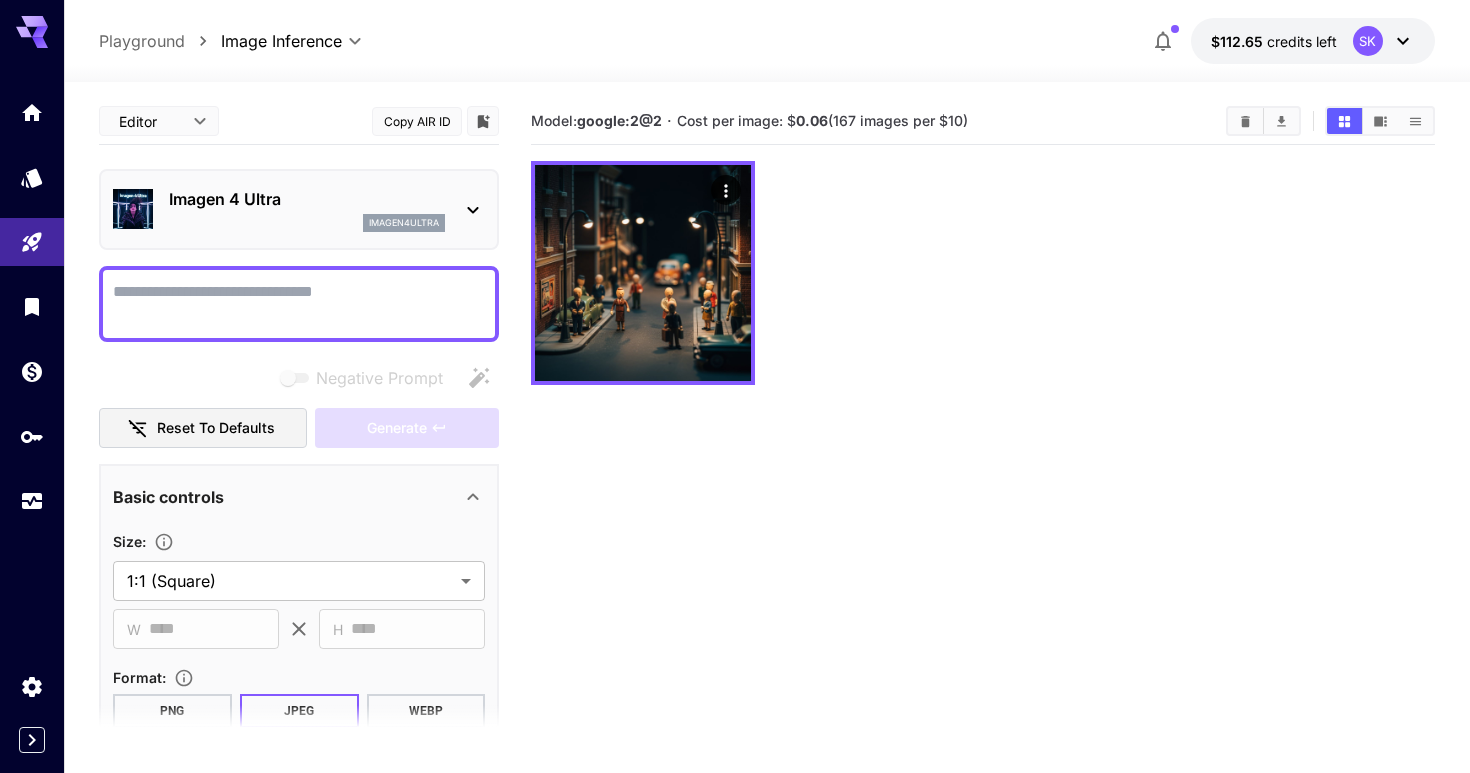 click on "Negative Prompt" at bounding box center (299, 304) 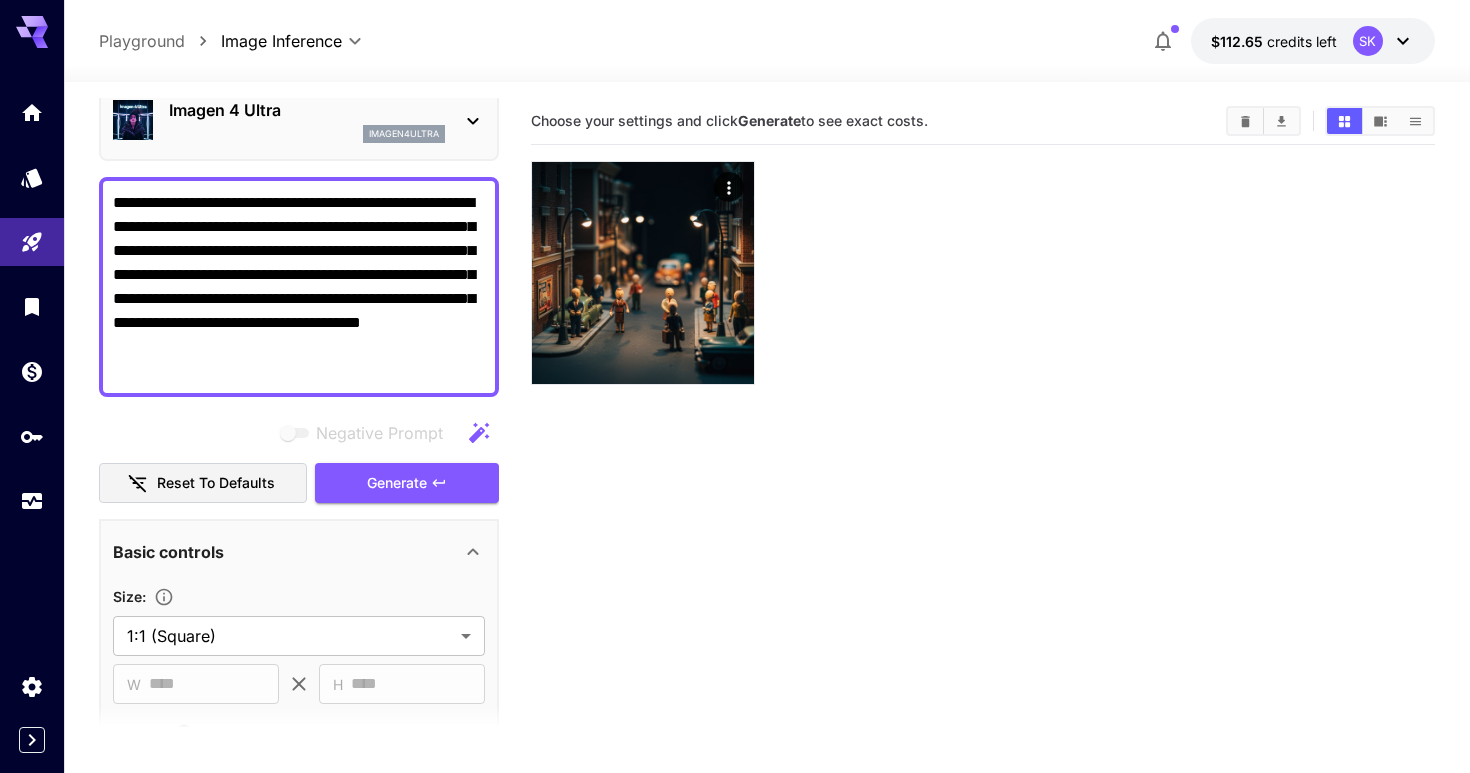 scroll, scrollTop: 196, scrollLeft: 0, axis: vertical 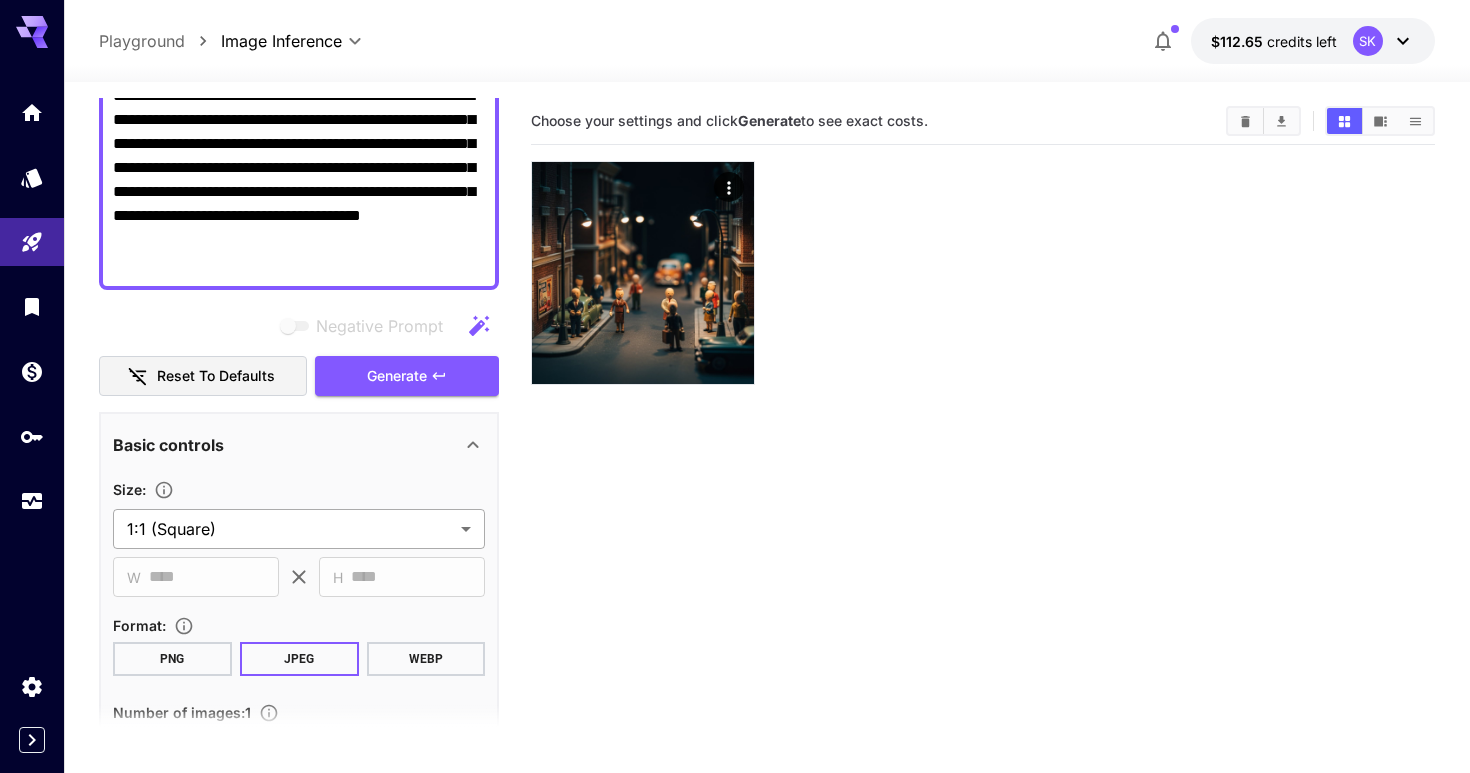 type on "**********" 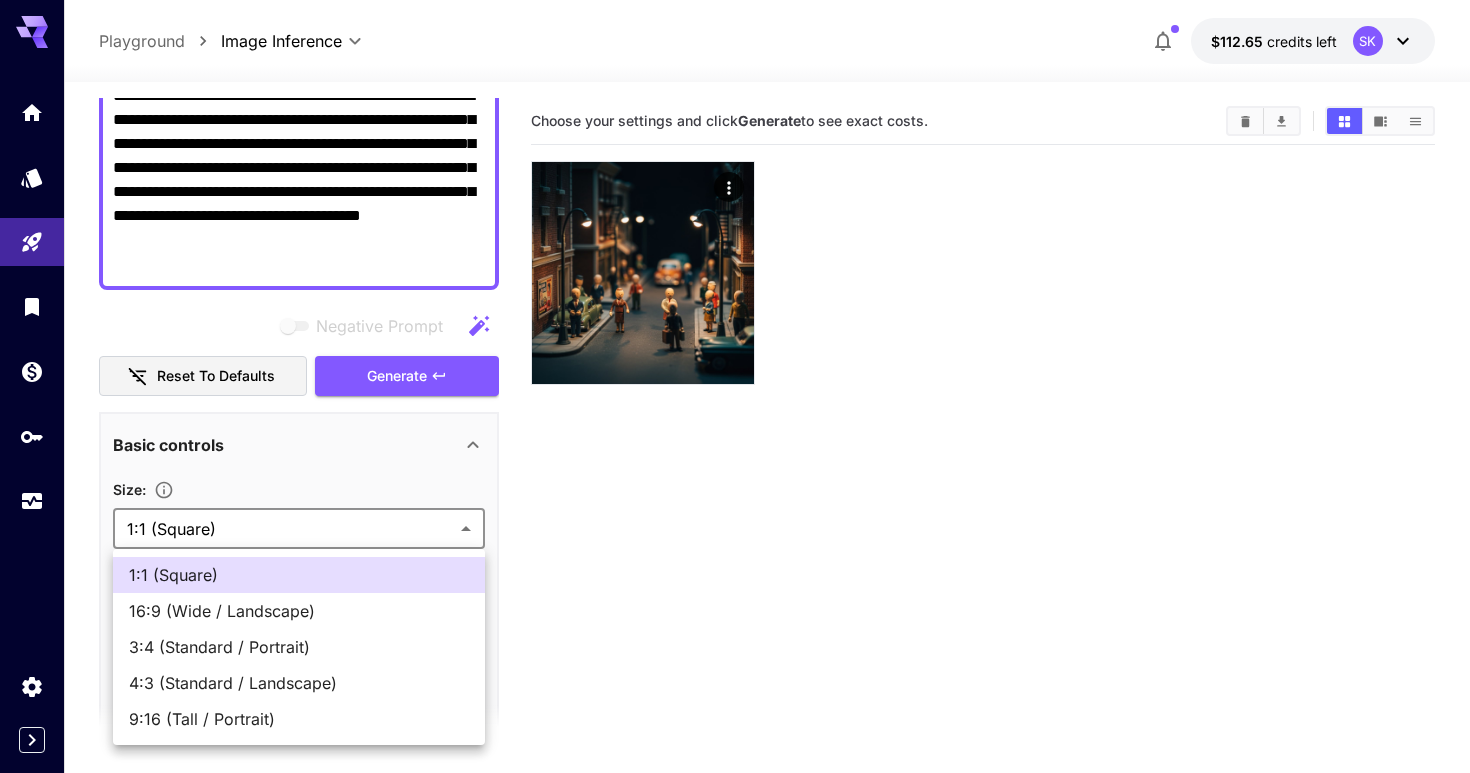 click on "16:9 (Wide / Landscape)" at bounding box center (299, 611) 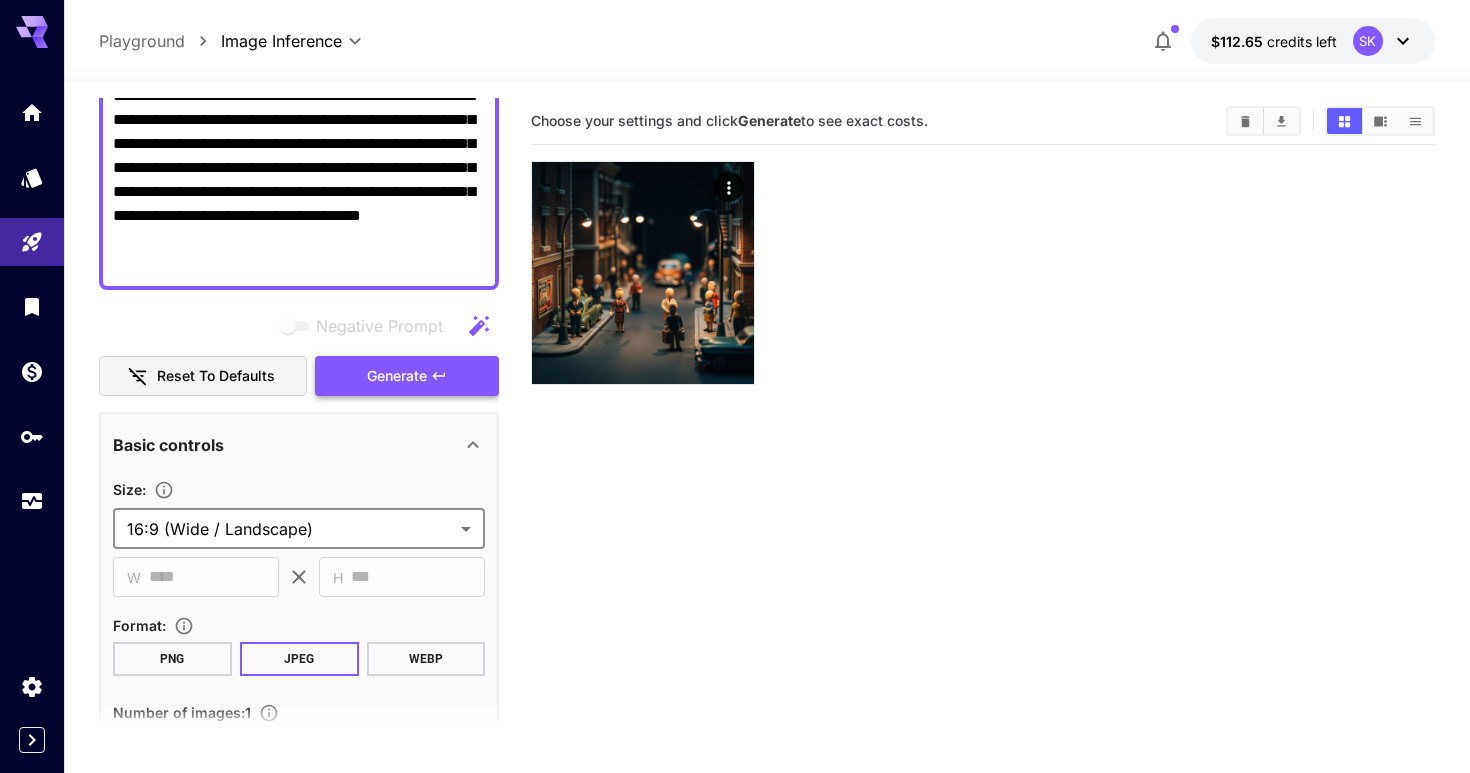 click on "Generate" at bounding box center [397, 376] 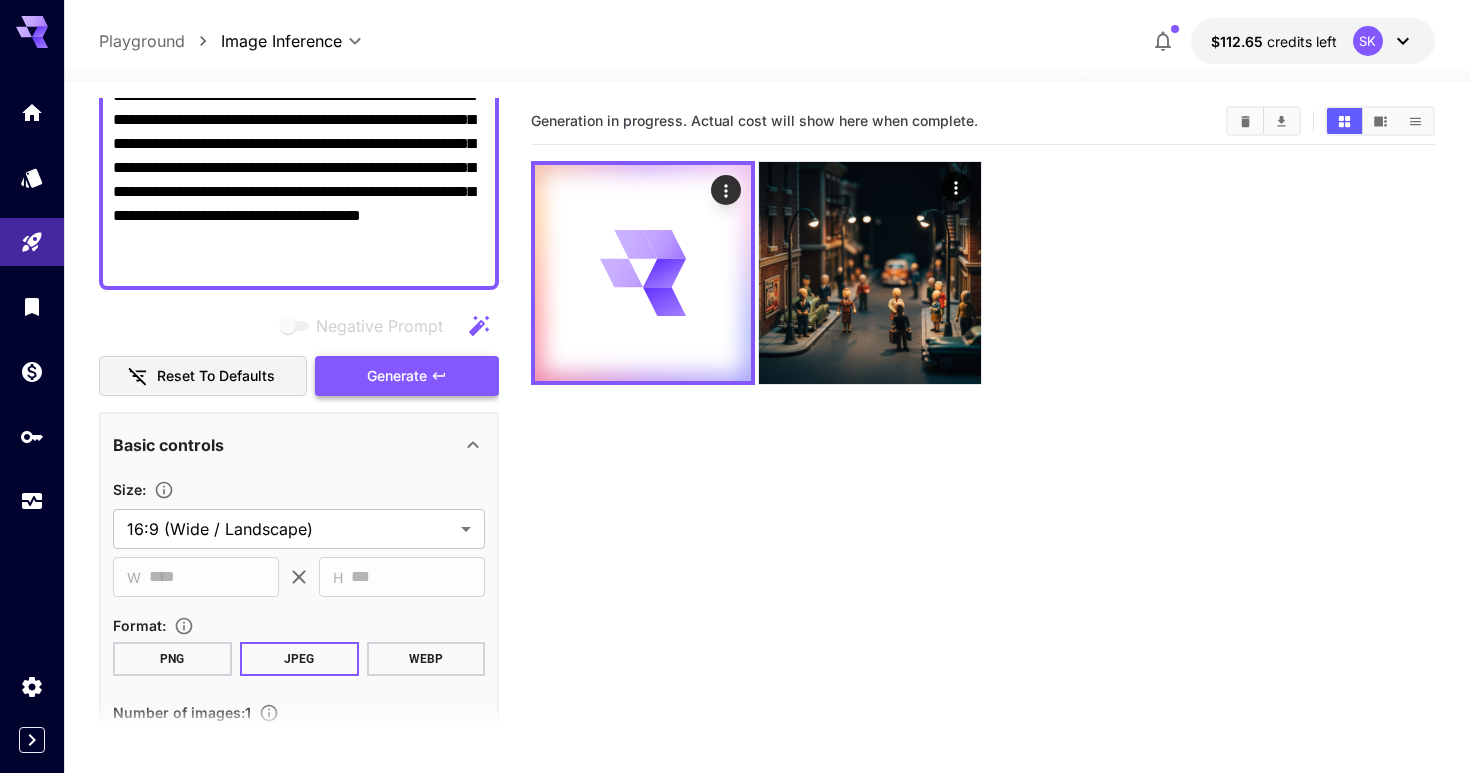 type on "**********" 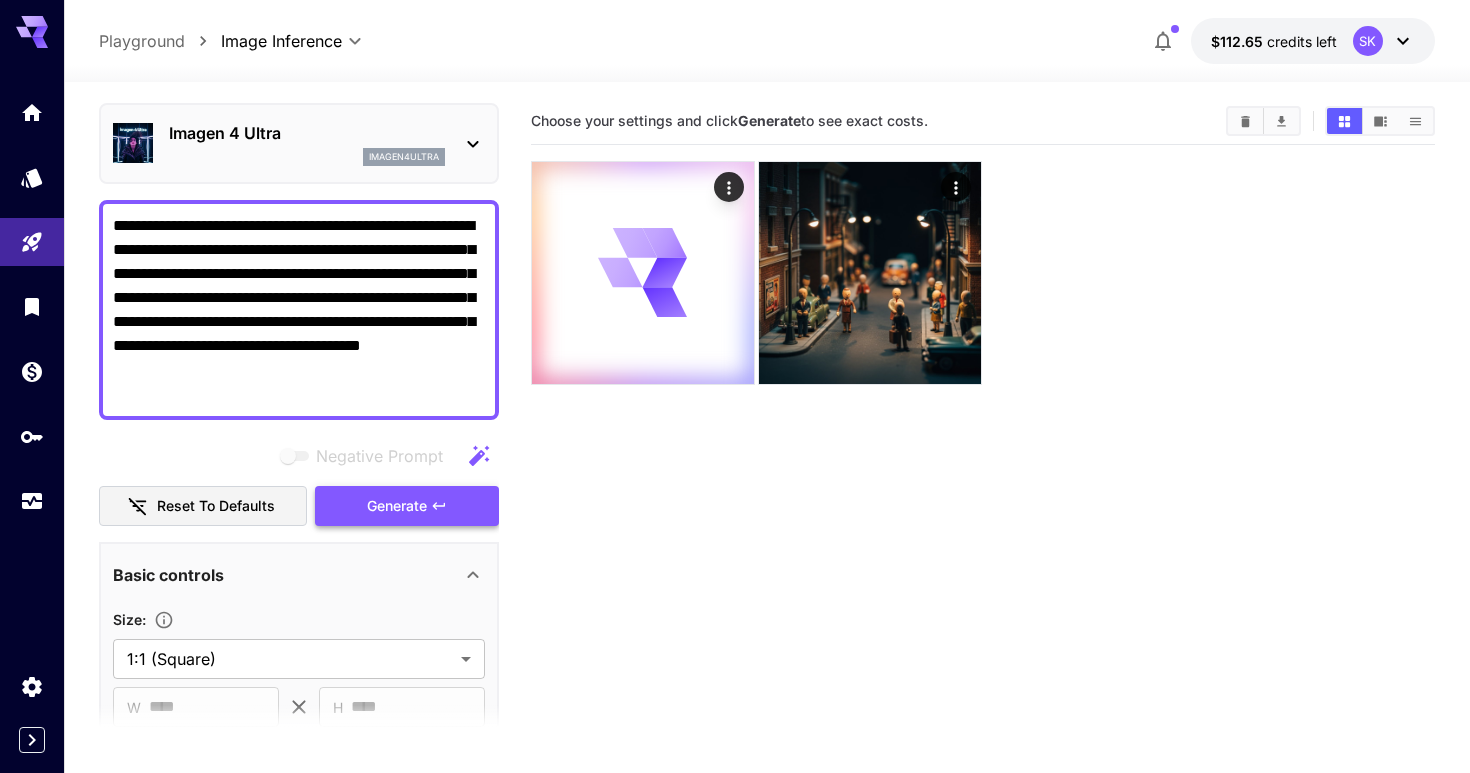 scroll, scrollTop: 0, scrollLeft: 0, axis: both 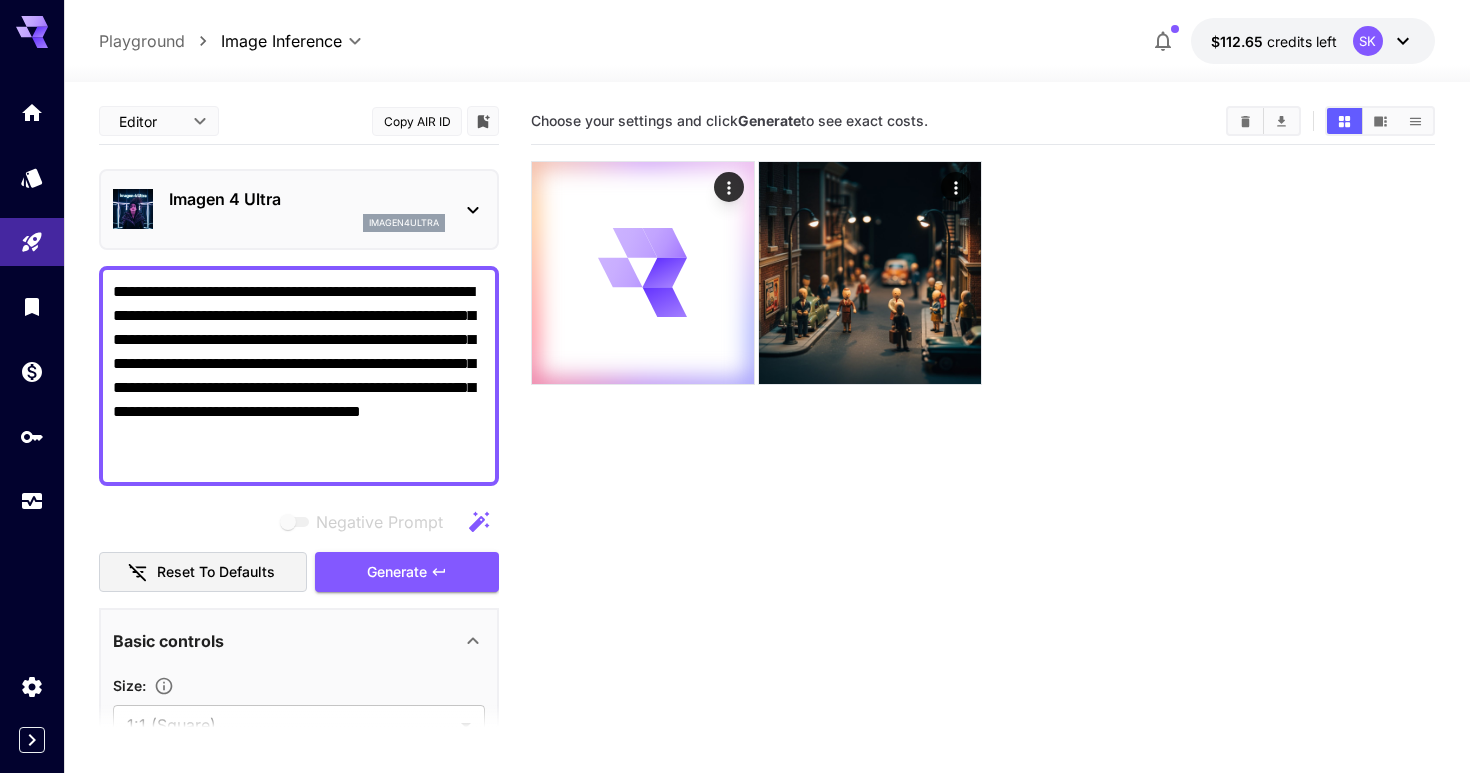 click on "Imagen 4 Ultra" at bounding box center [307, 199] 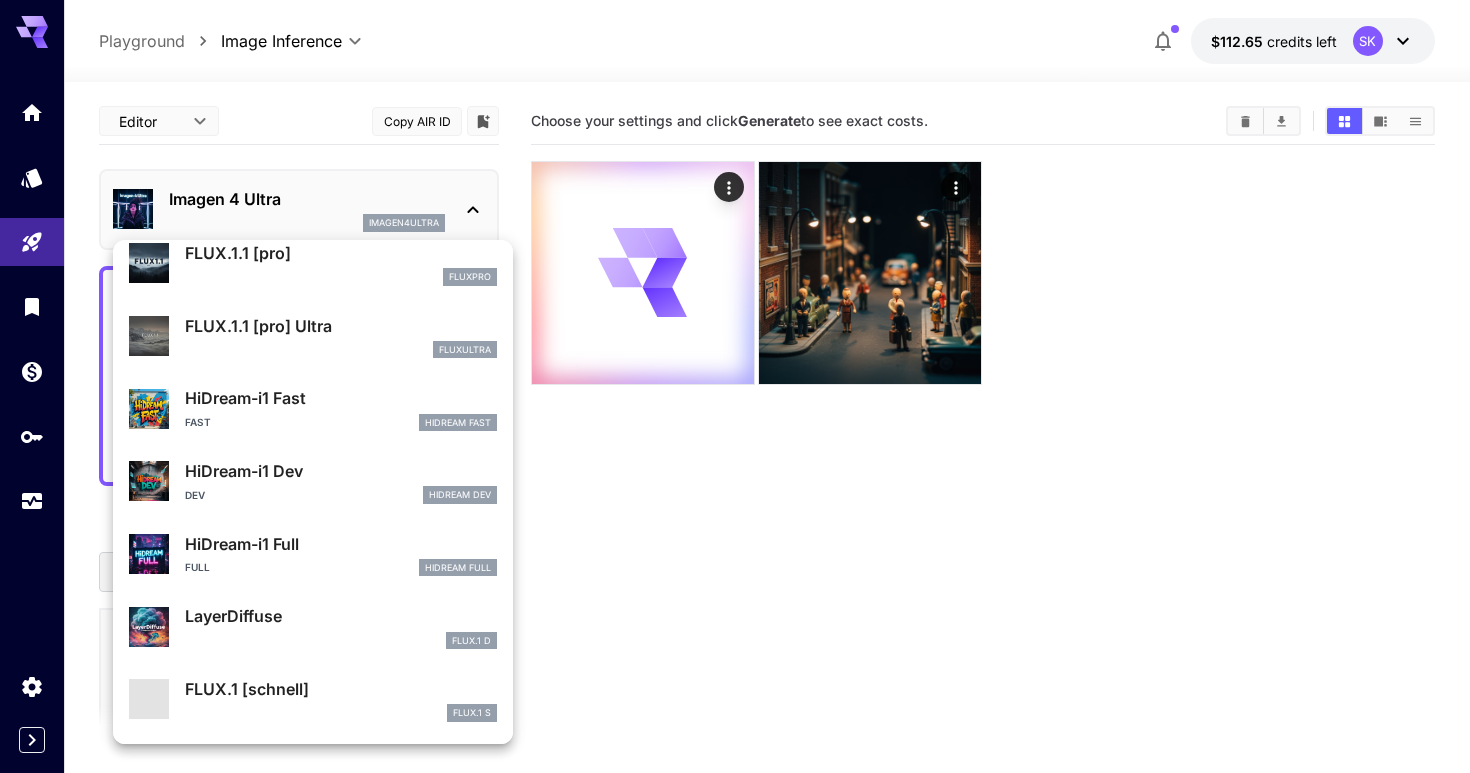 scroll, scrollTop: 1107, scrollLeft: 0, axis: vertical 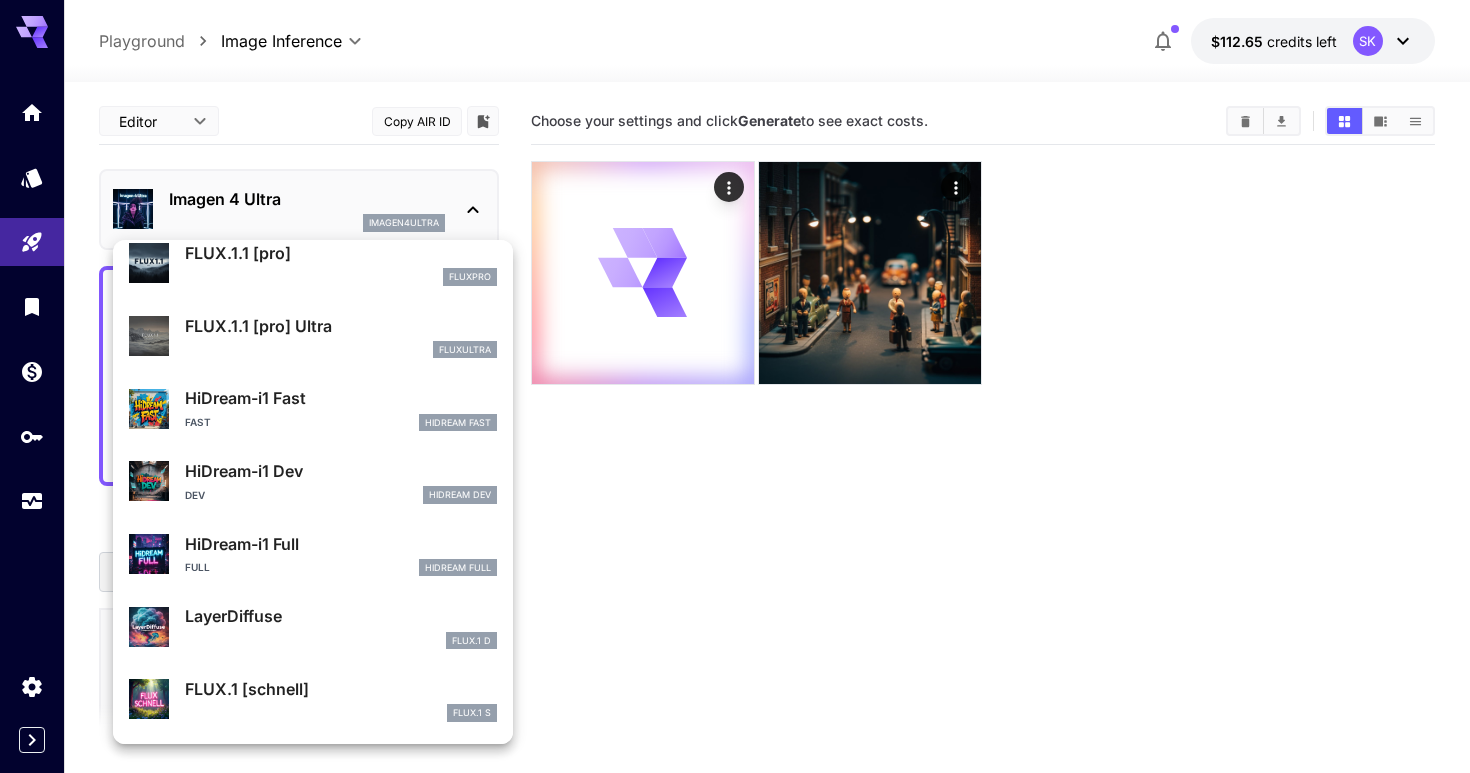 click at bounding box center (735, 386) 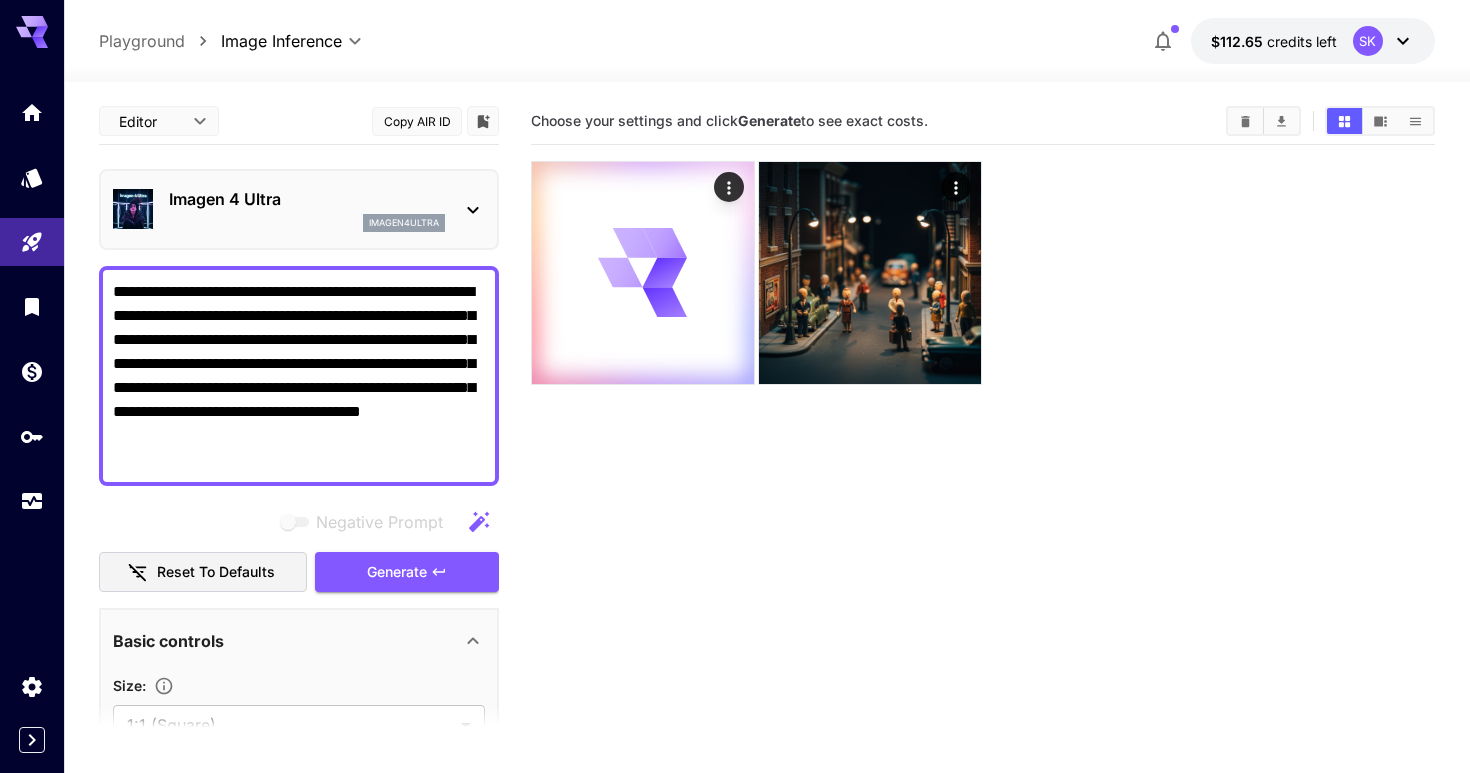drag, startPoint x: 208, startPoint y: 440, endPoint x: 635, endPoint y: 440, distance: 427 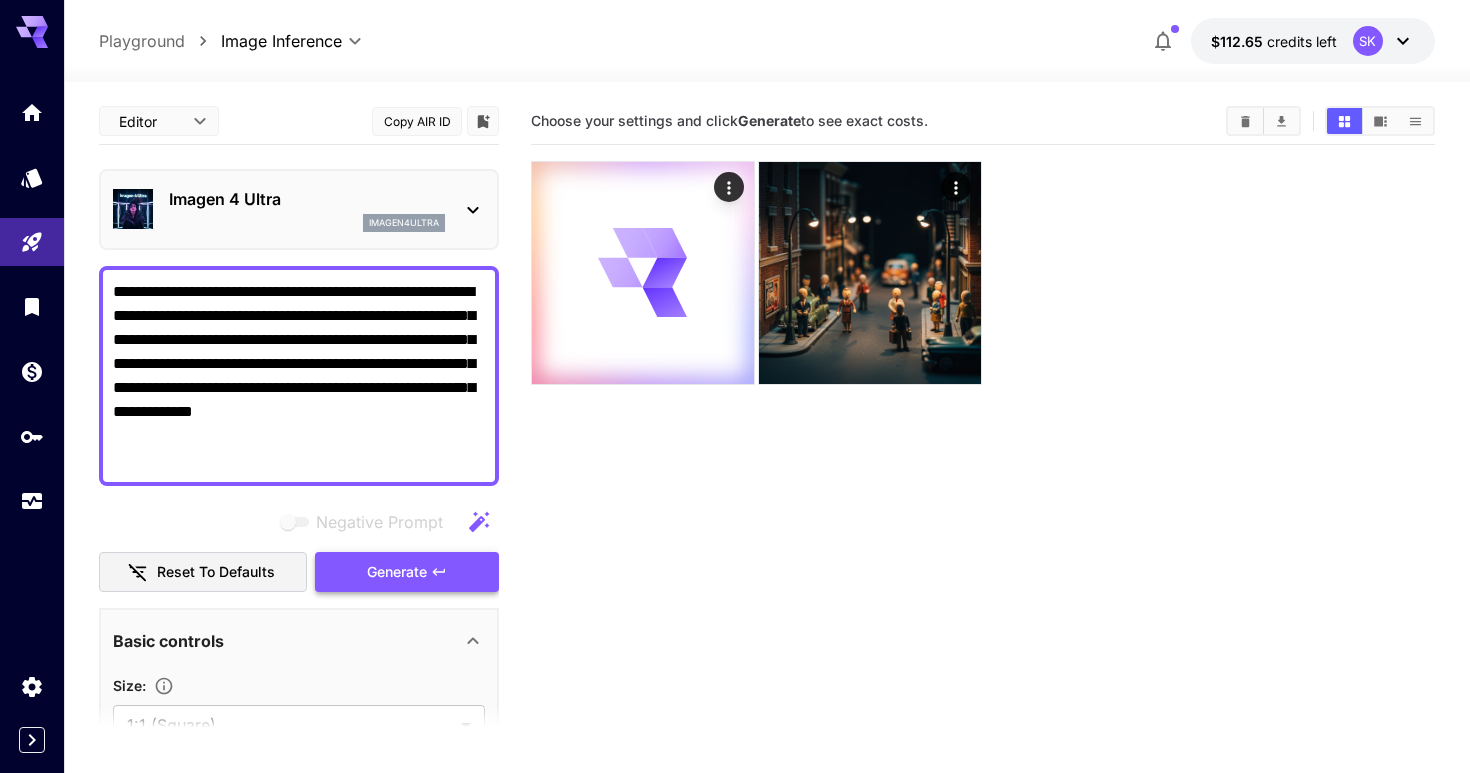 type on "**********" 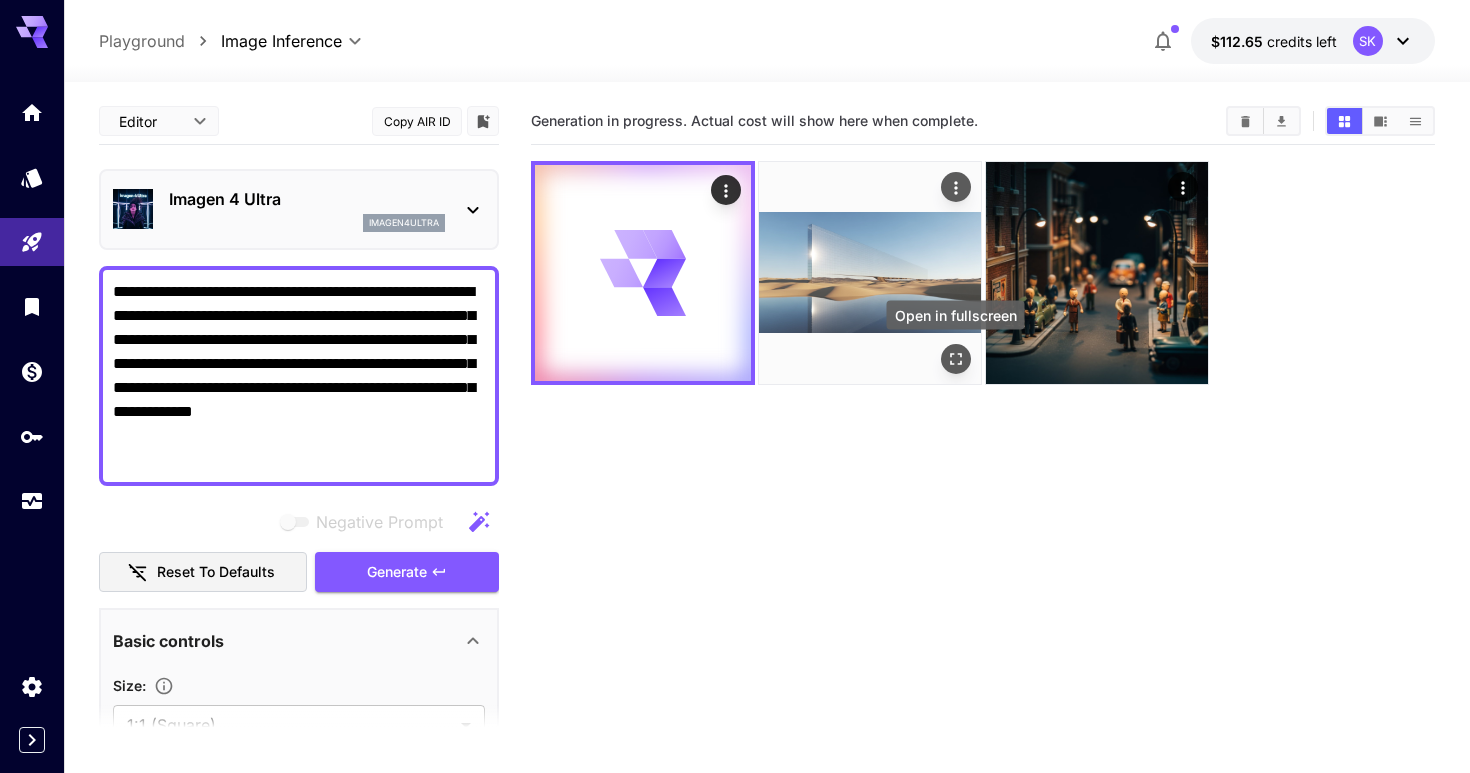 click 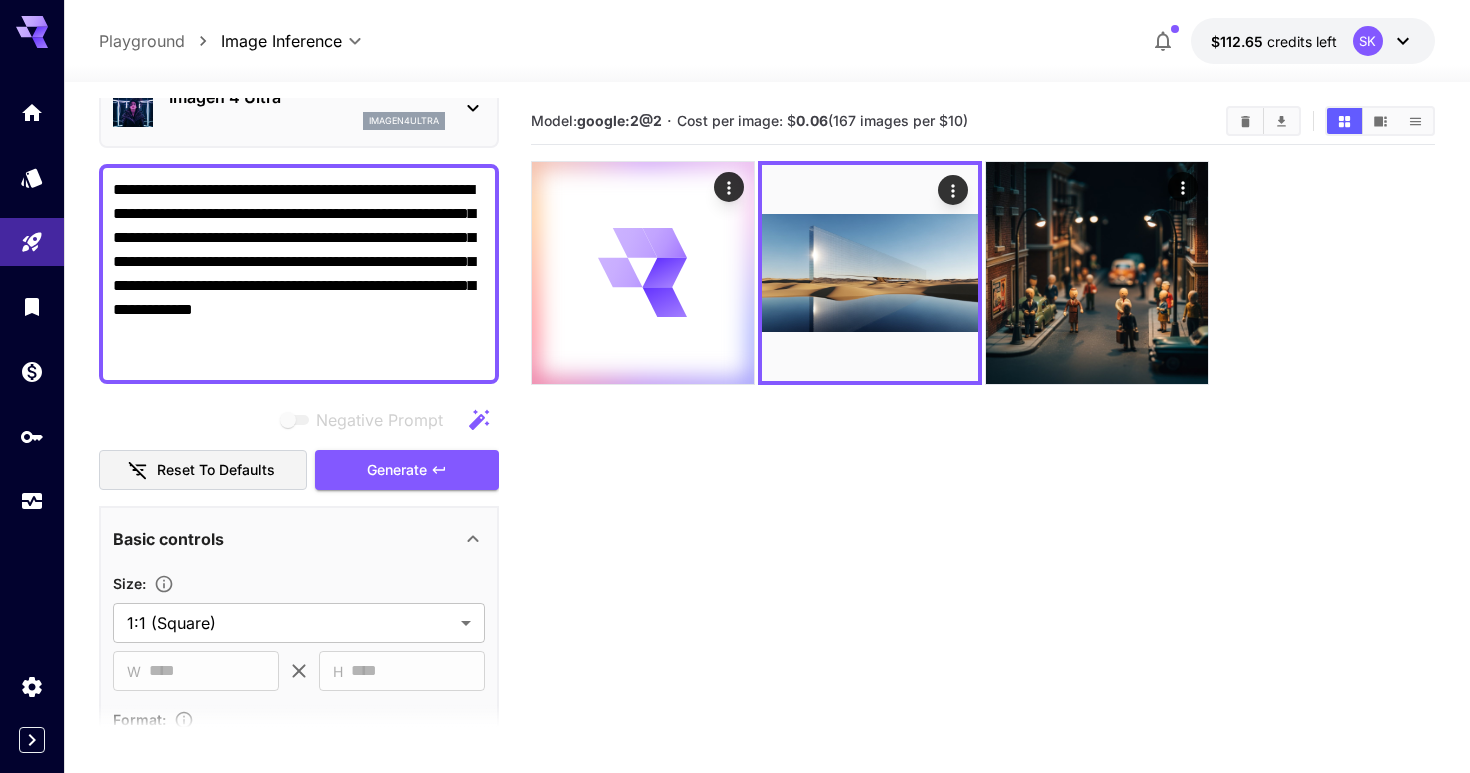 scroll, scrollTop: 114, scrollLeft: 0, axis: vertical 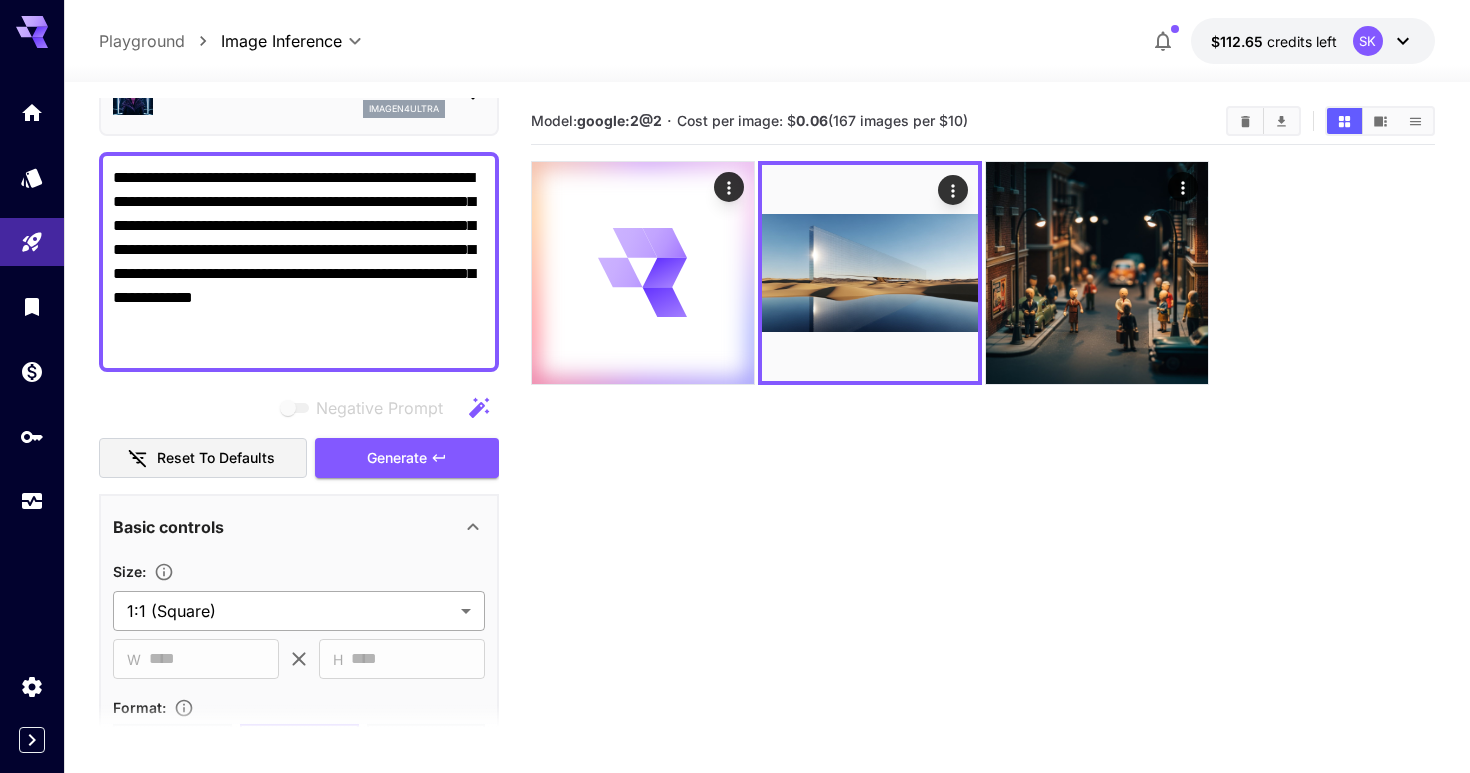 click on "**********" at bounding box center (735, 465) 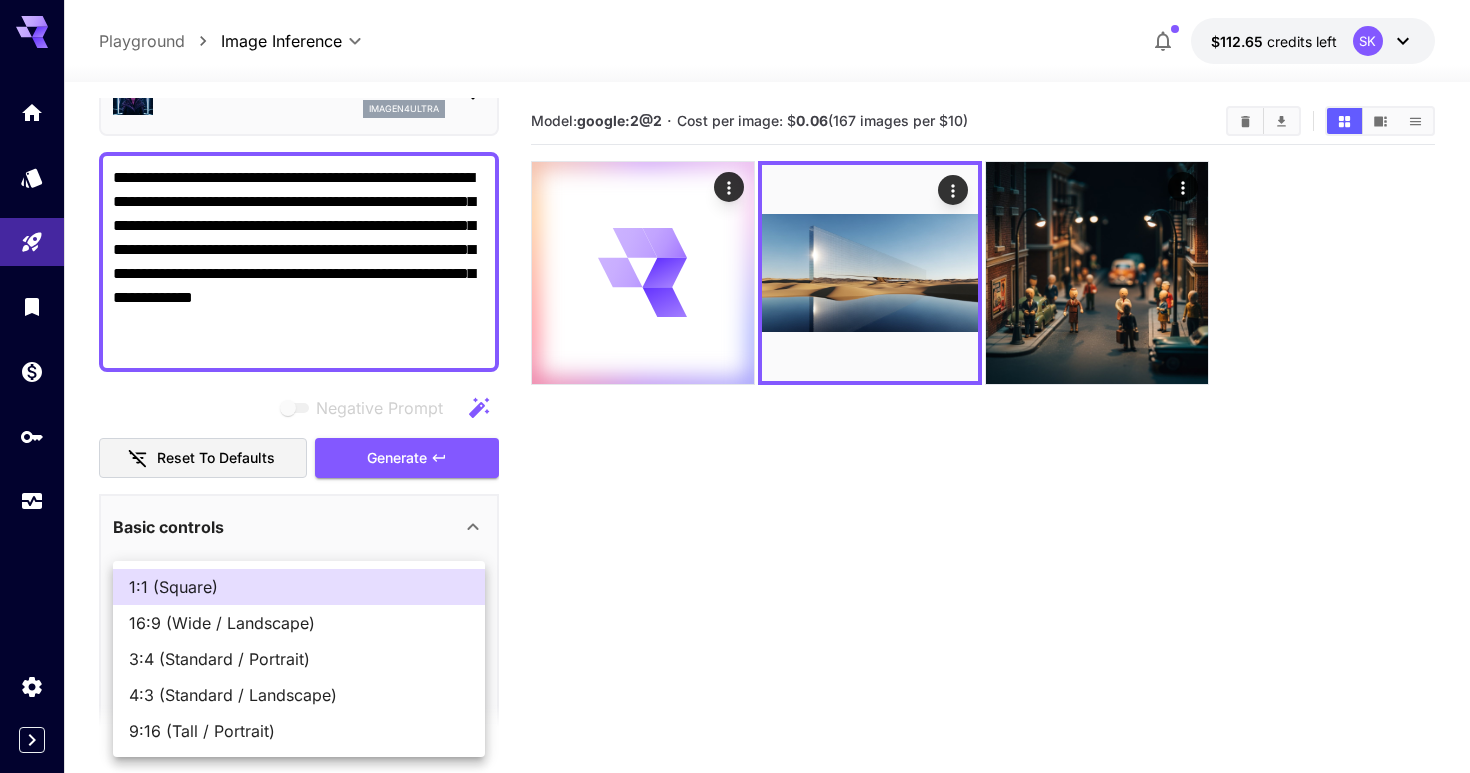 click on "16:9 (Wide / Landscape)" at bounding box center (299, 623) 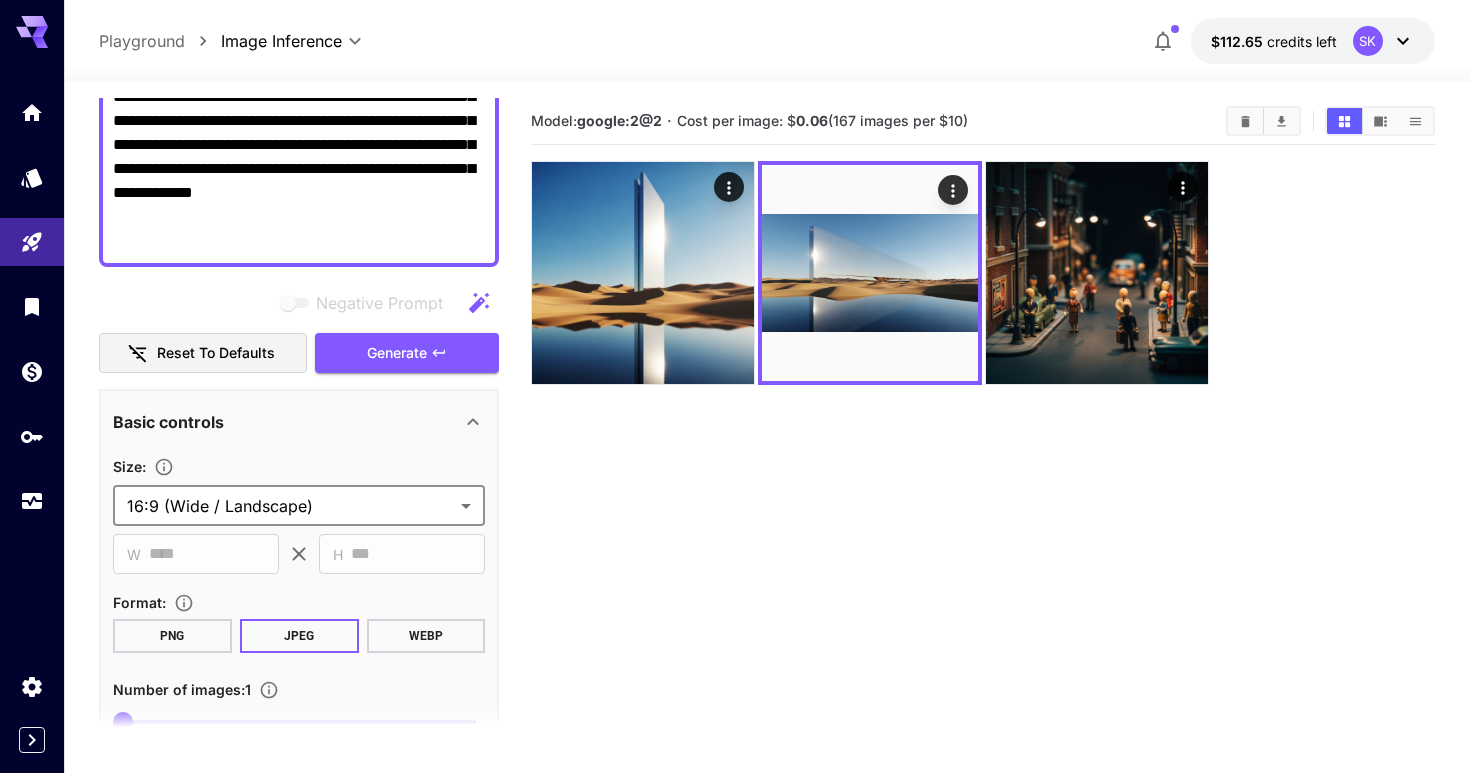 scroll, scrollTop: 302, scrollLeft: 0, axis: vertical 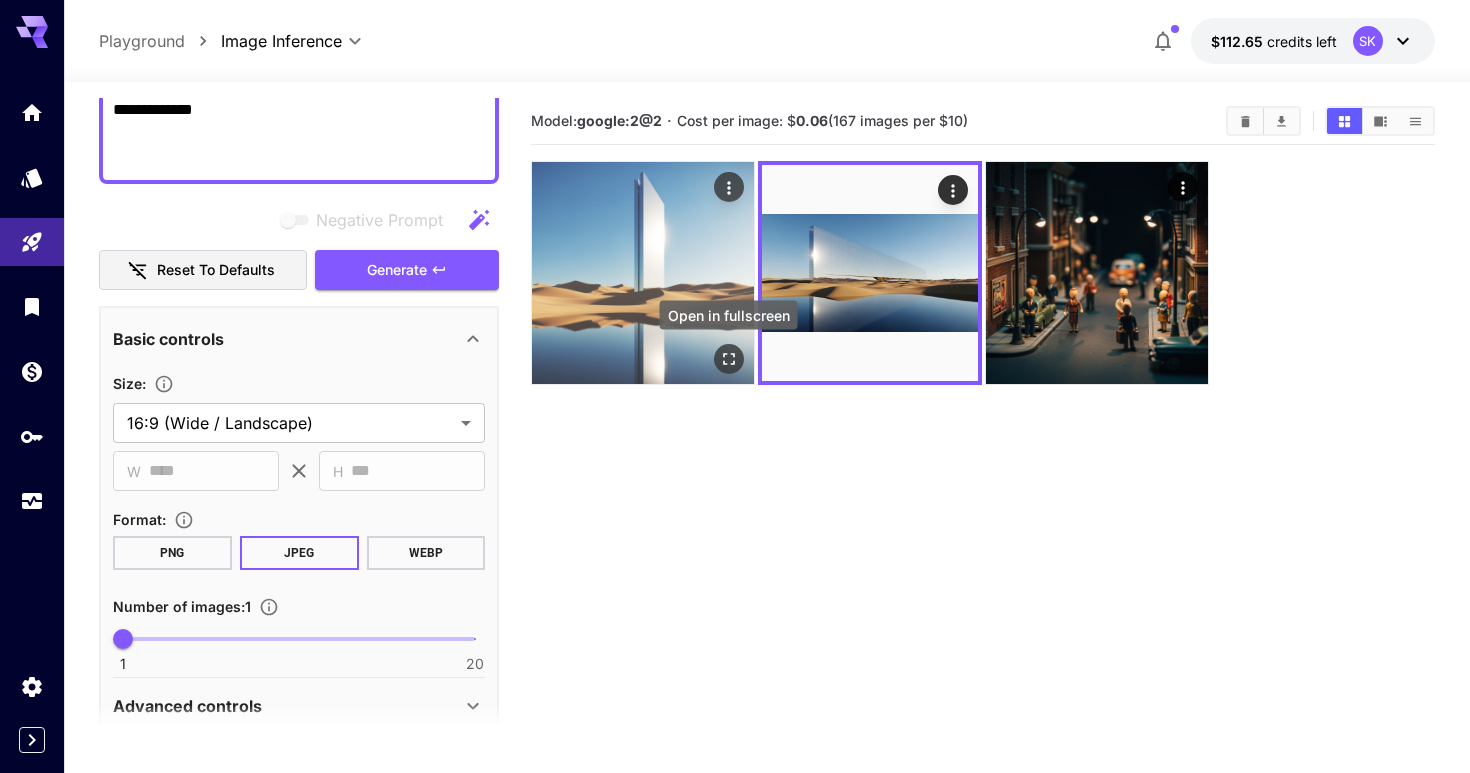 click 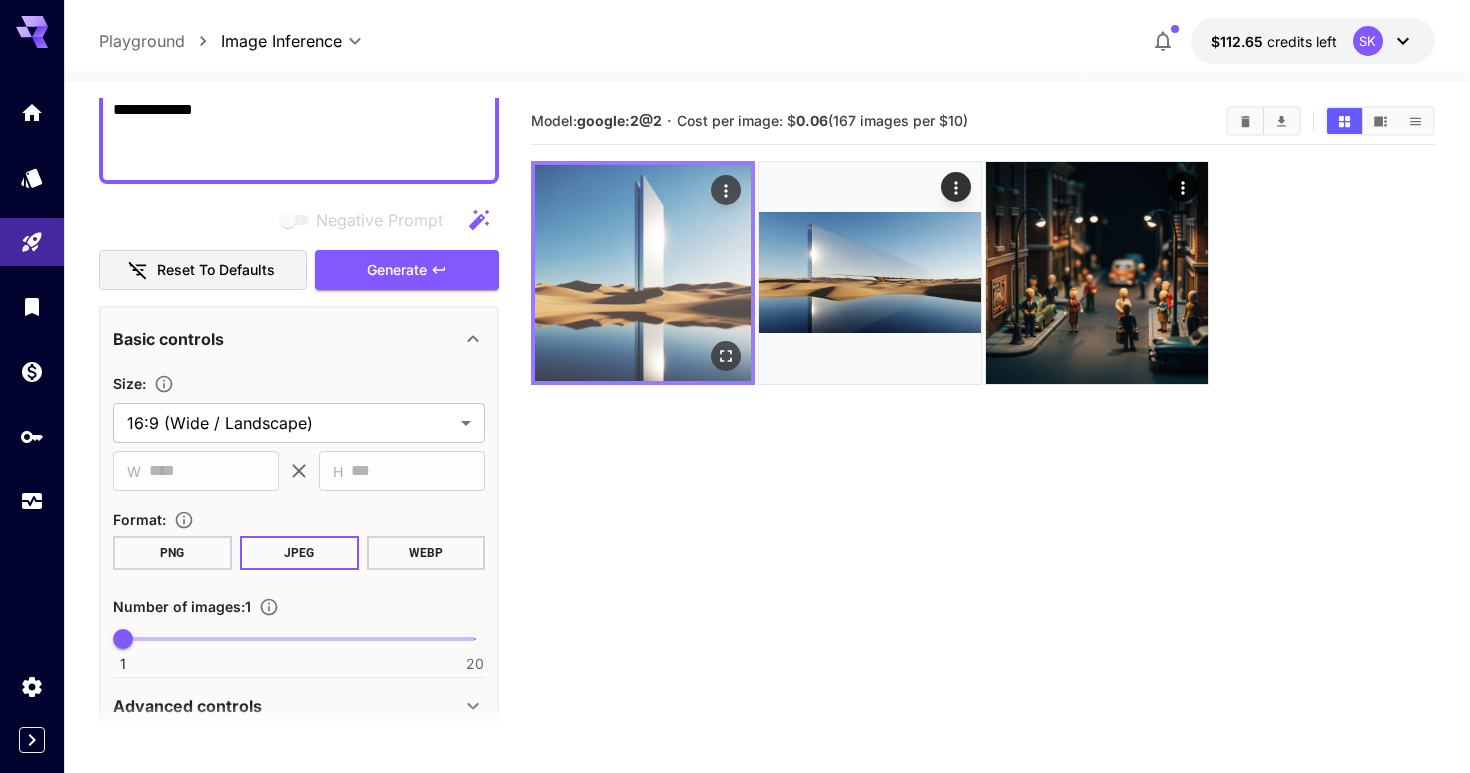 click 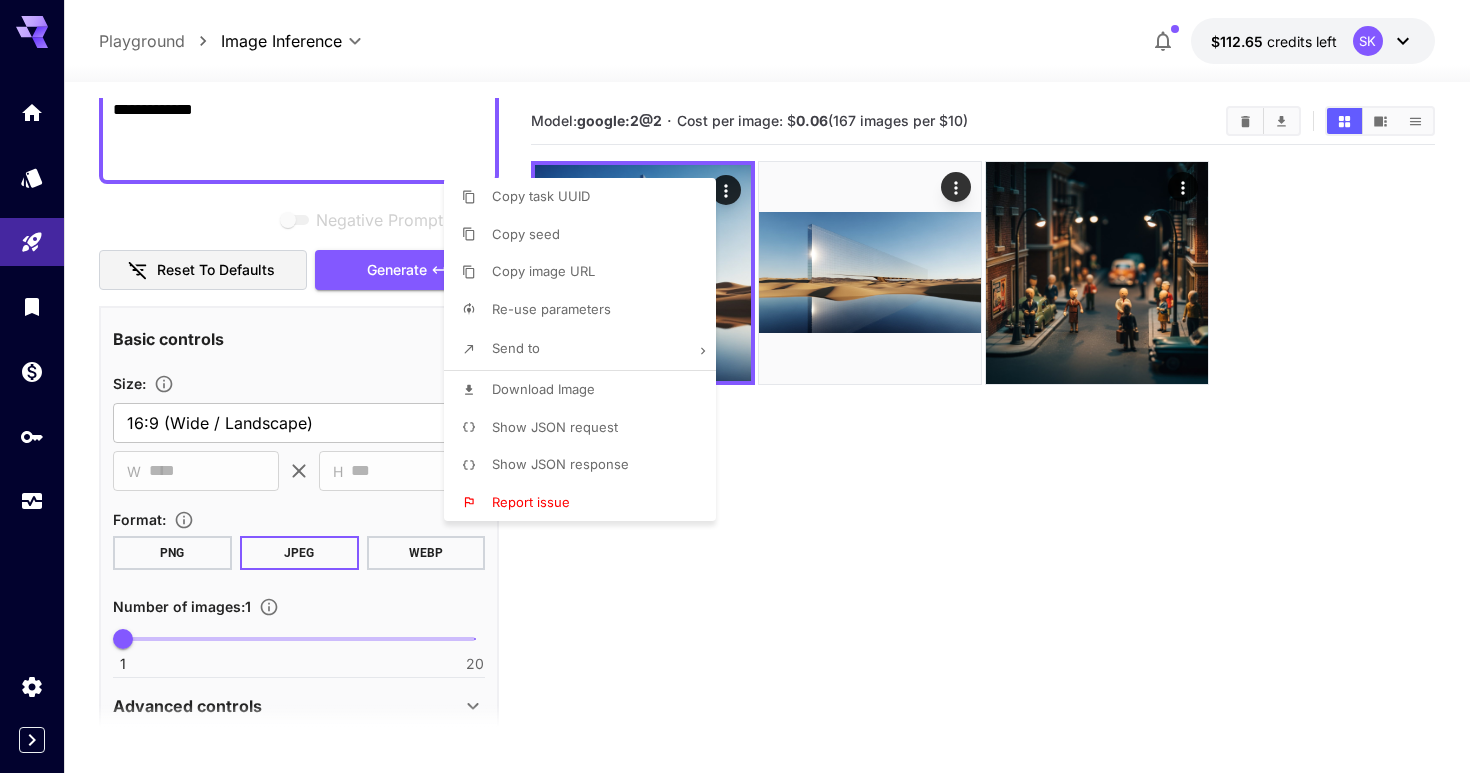 click at bounding box center (735, 386) 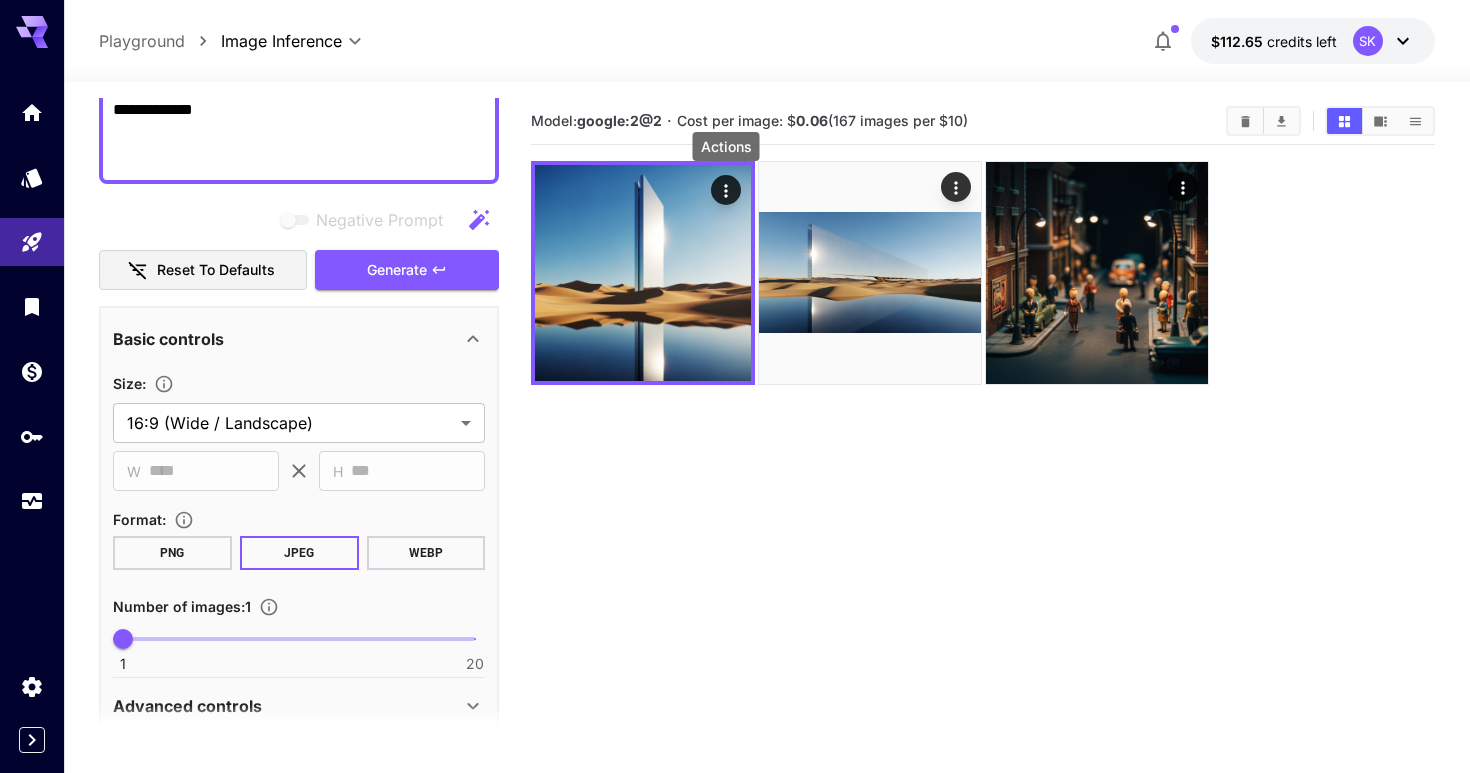 click at bounding box center [299, 639] 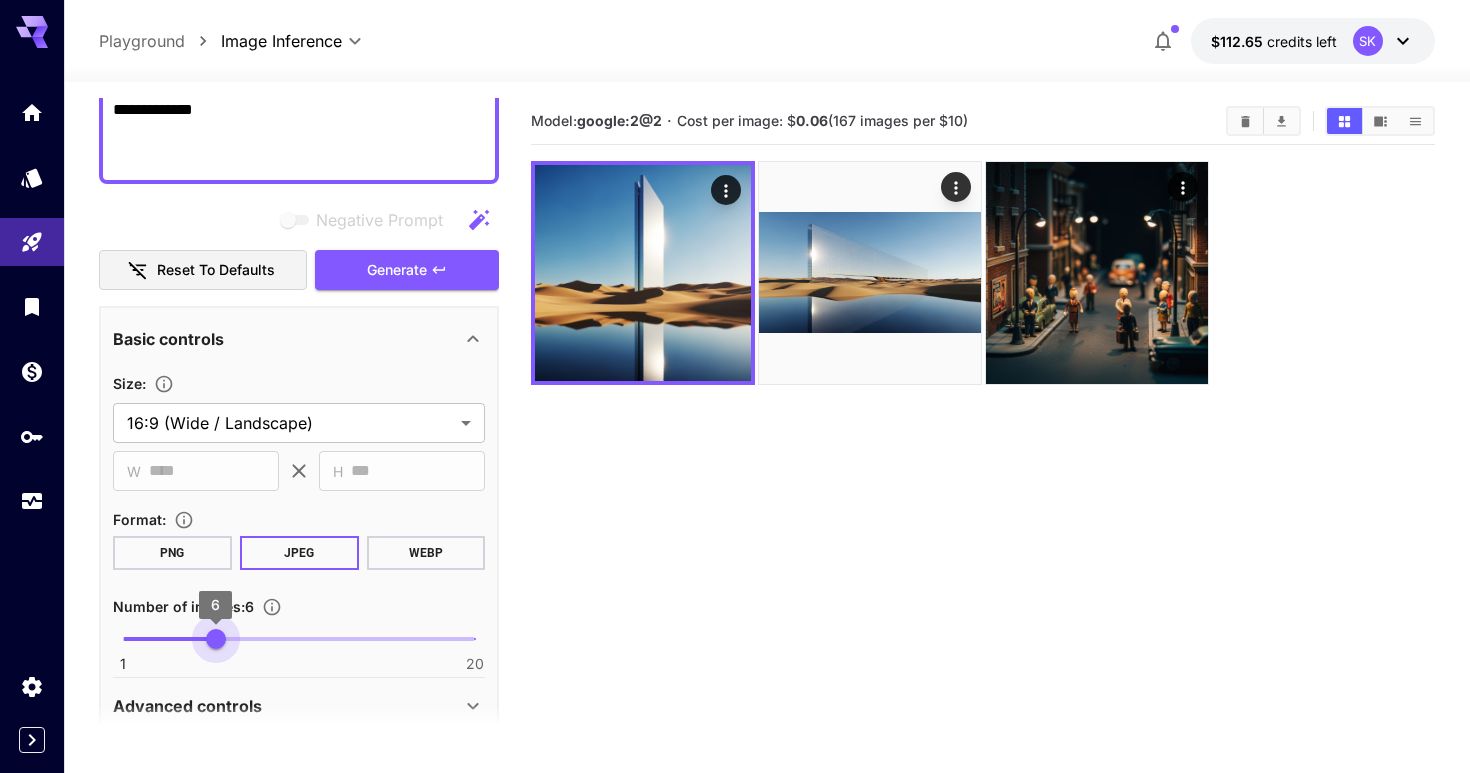 click on "6" at bounding box center (216, 639) 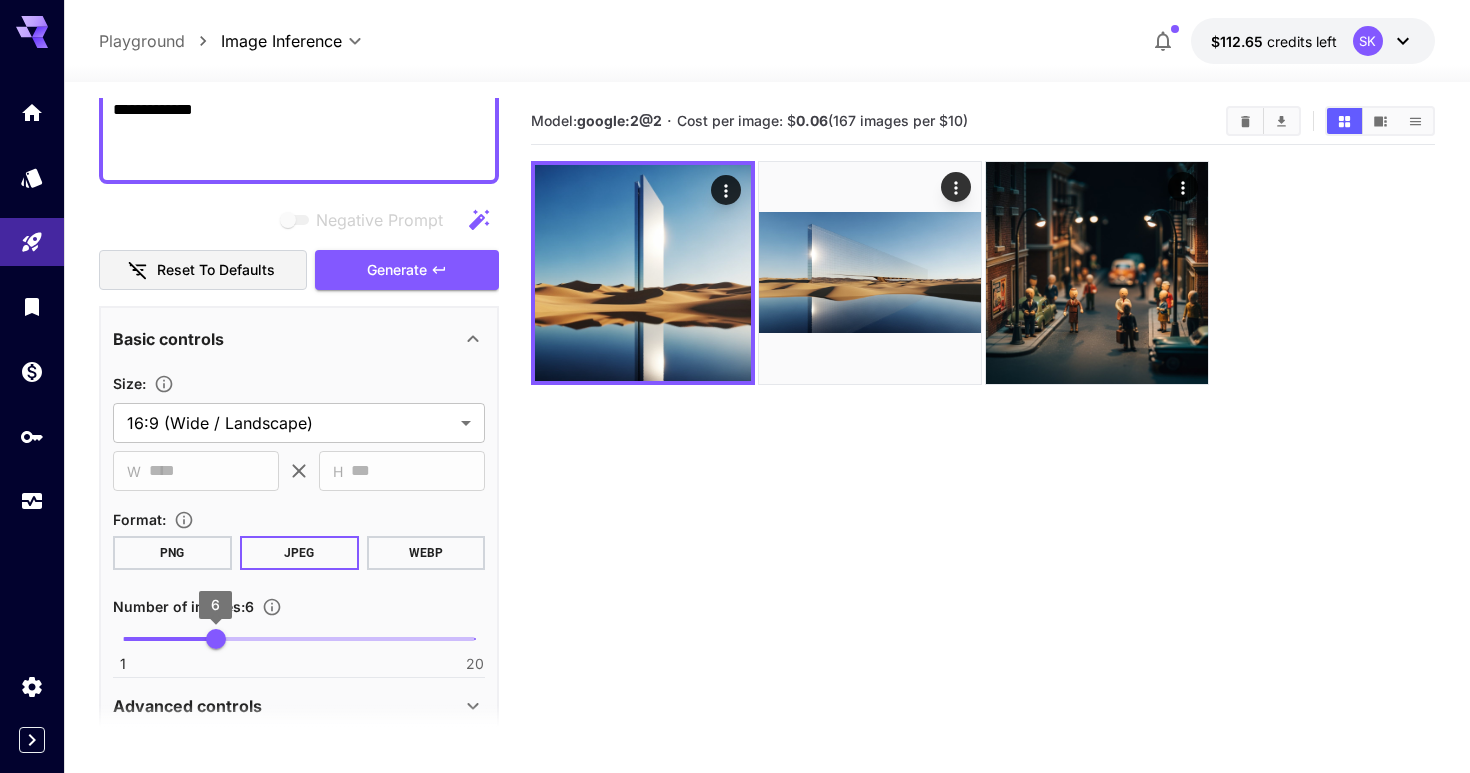 type on "*" 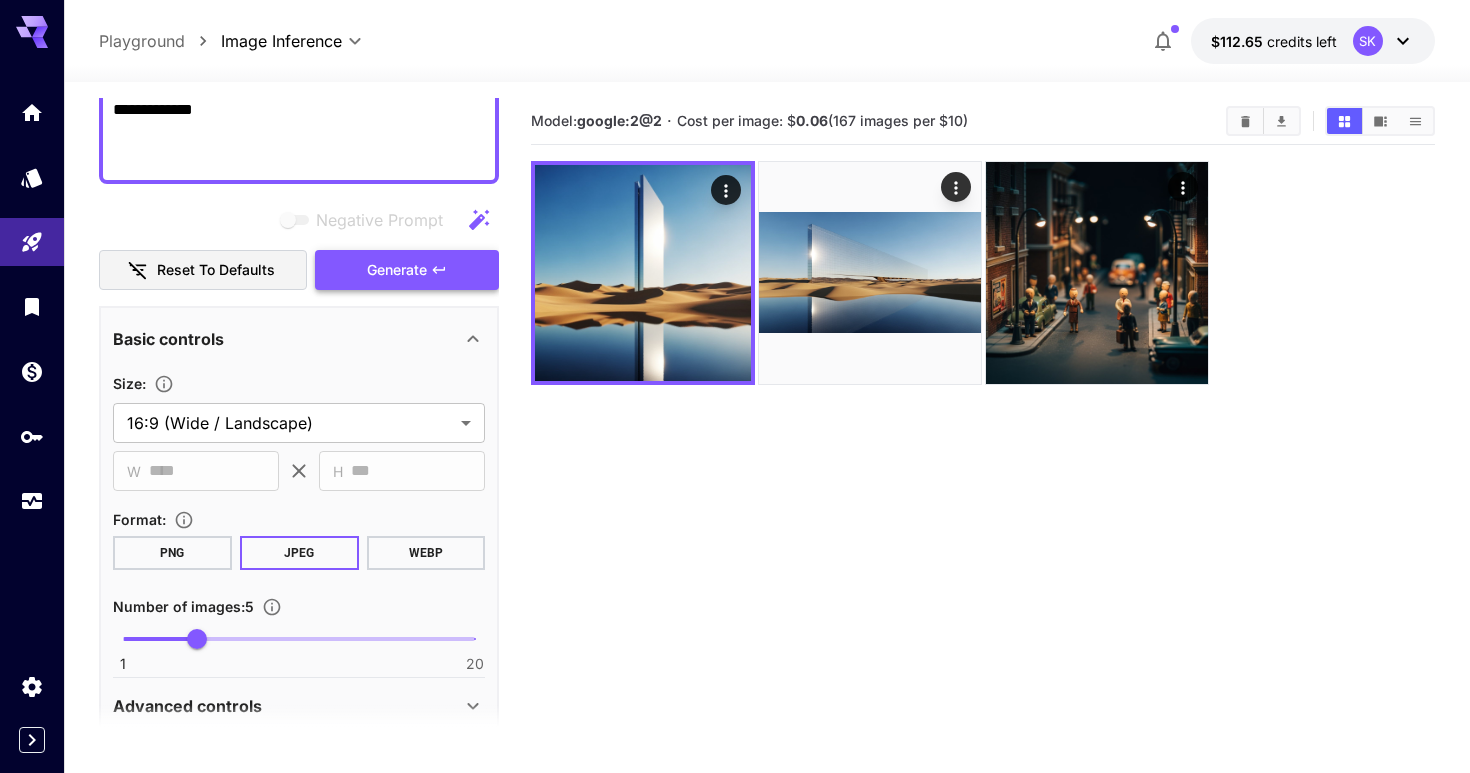 click on "Generate" at bounding box center (397, 270) 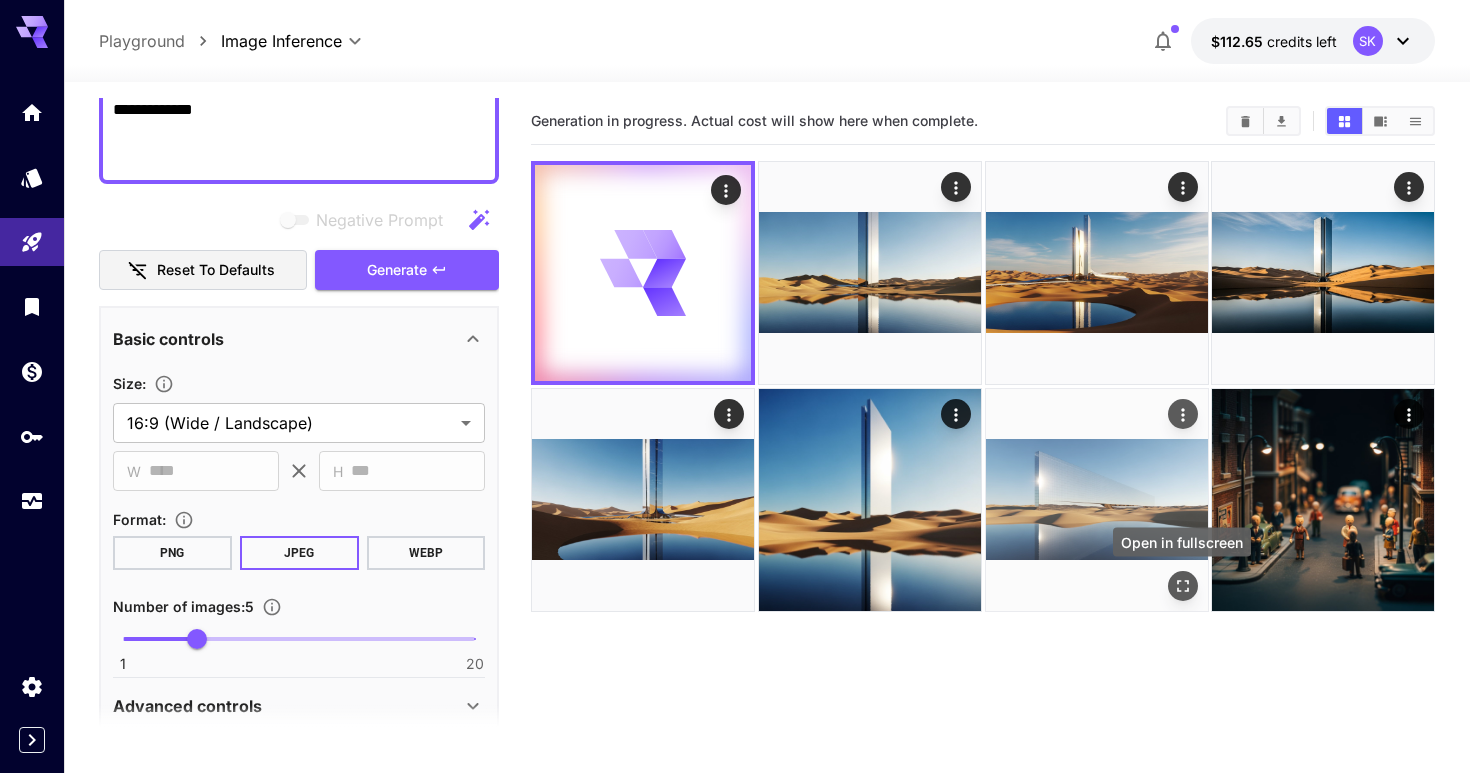 click 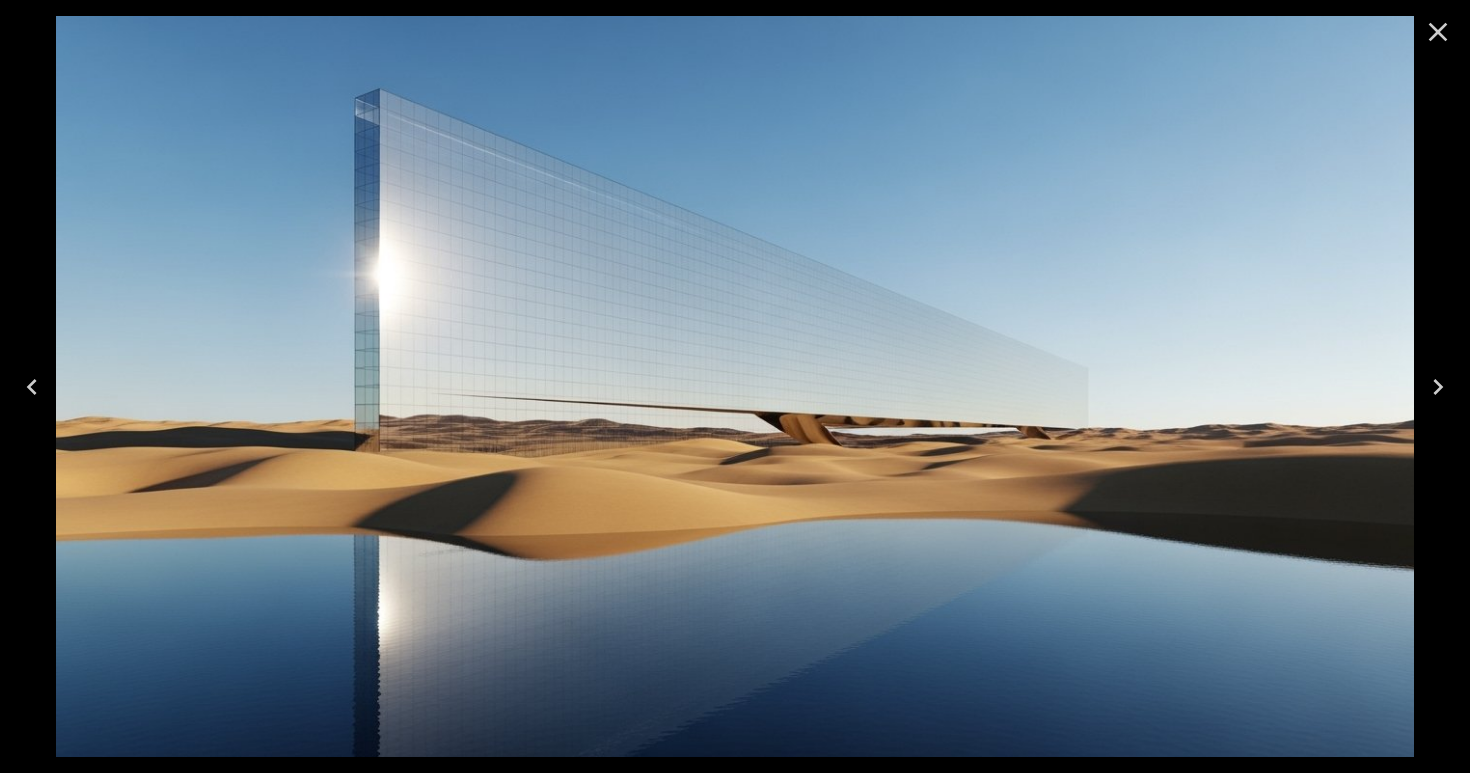 click 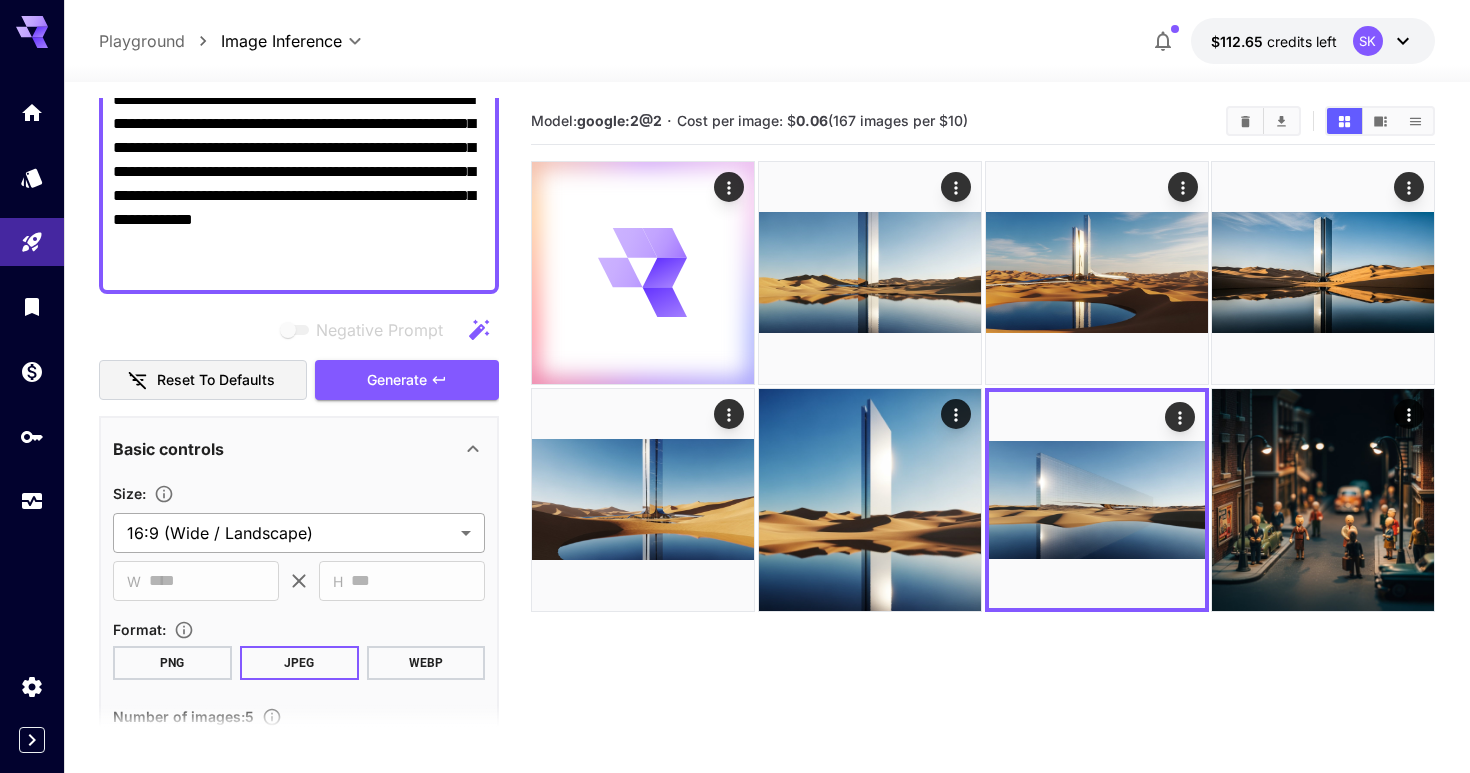 scroll, scrollTop: 0, scrollLeft: 0, axis: both 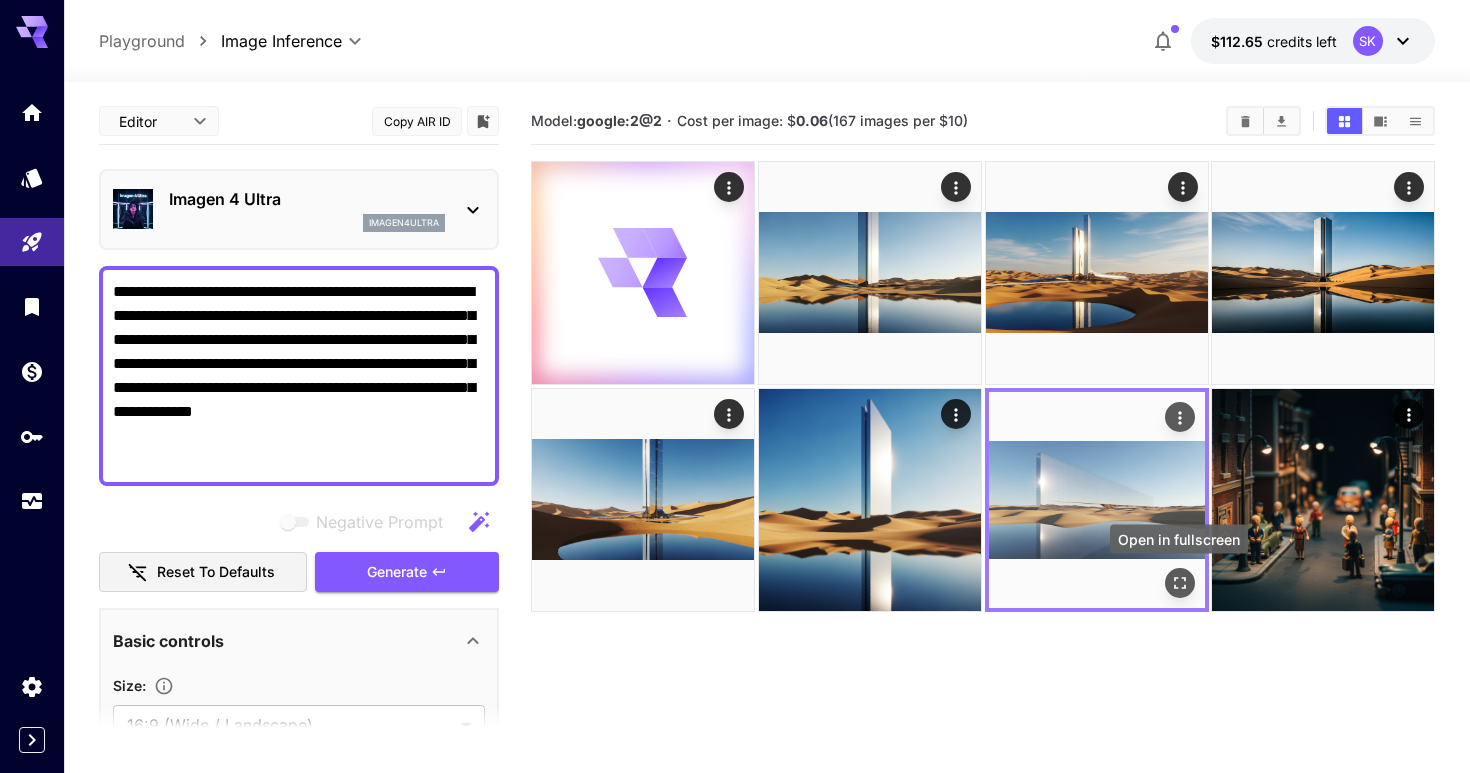 click 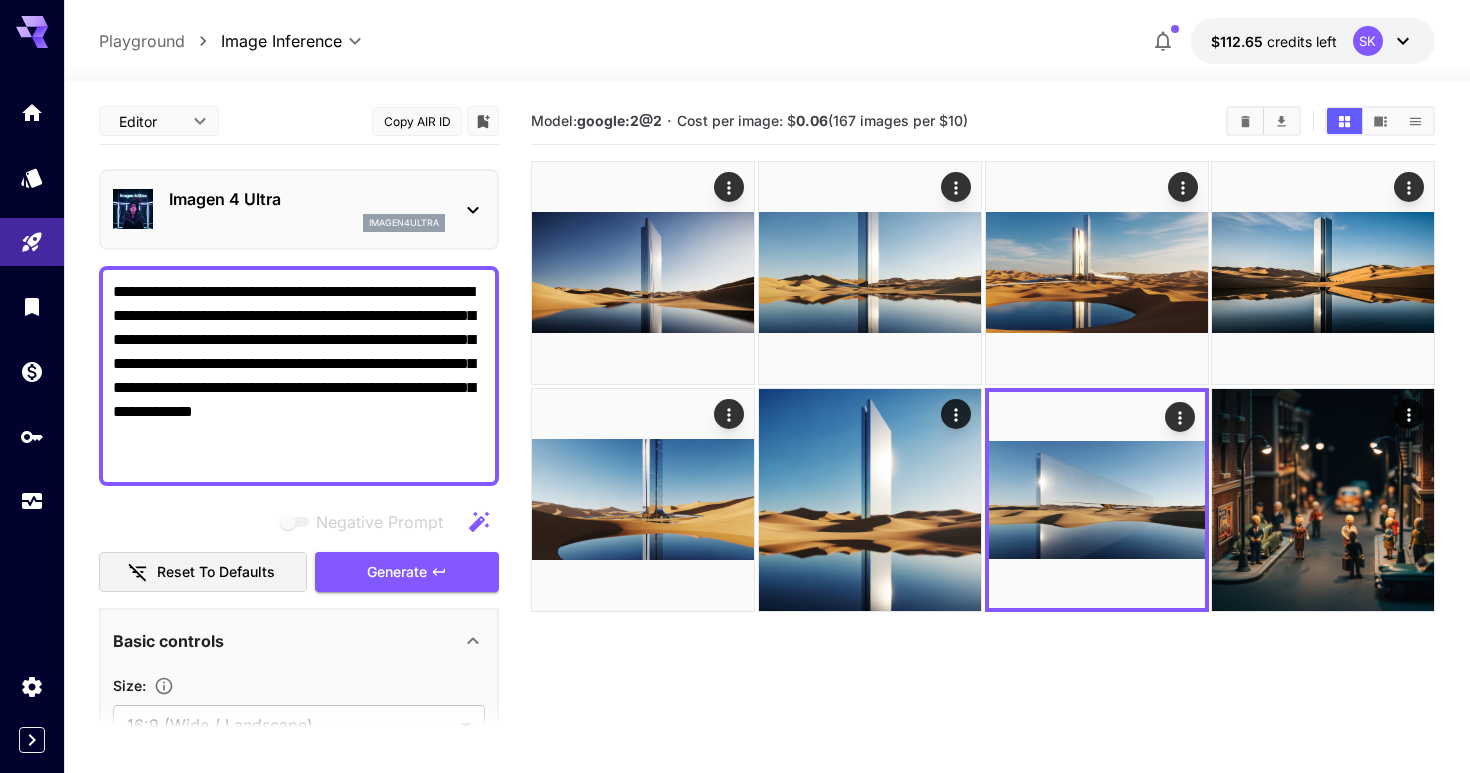 click on "**********" at bounding box center (299, 376) 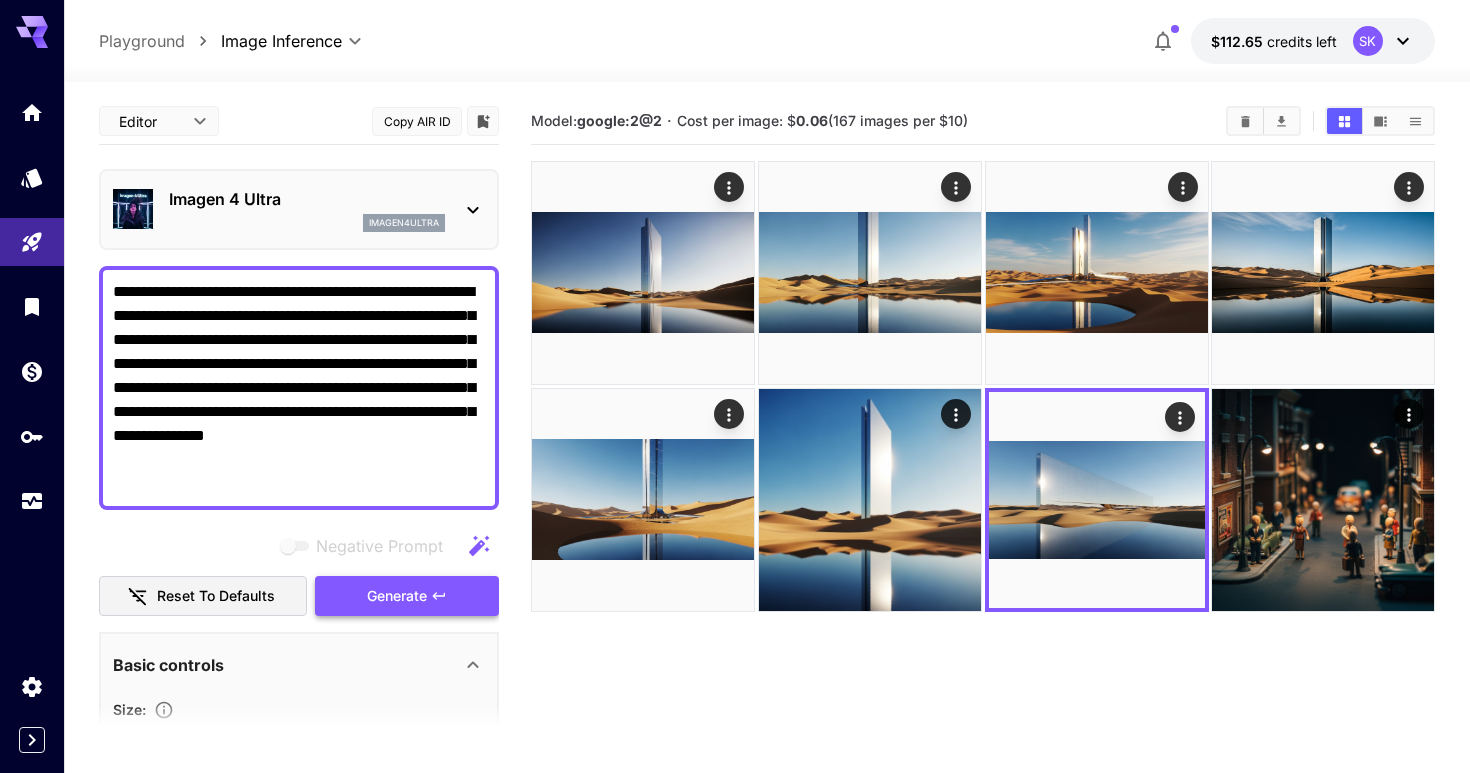 click on "Generate" at bounding box center [397, 596] 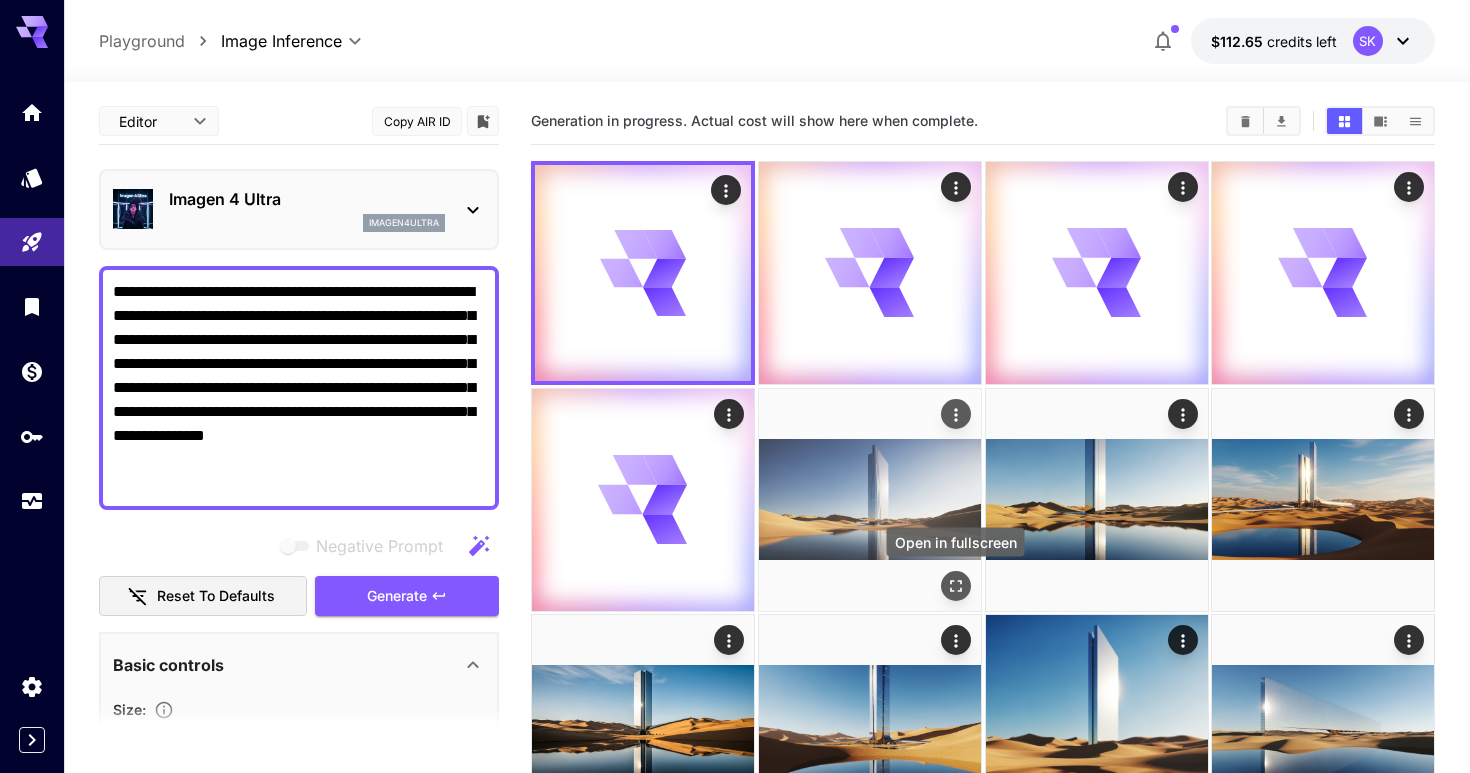 click 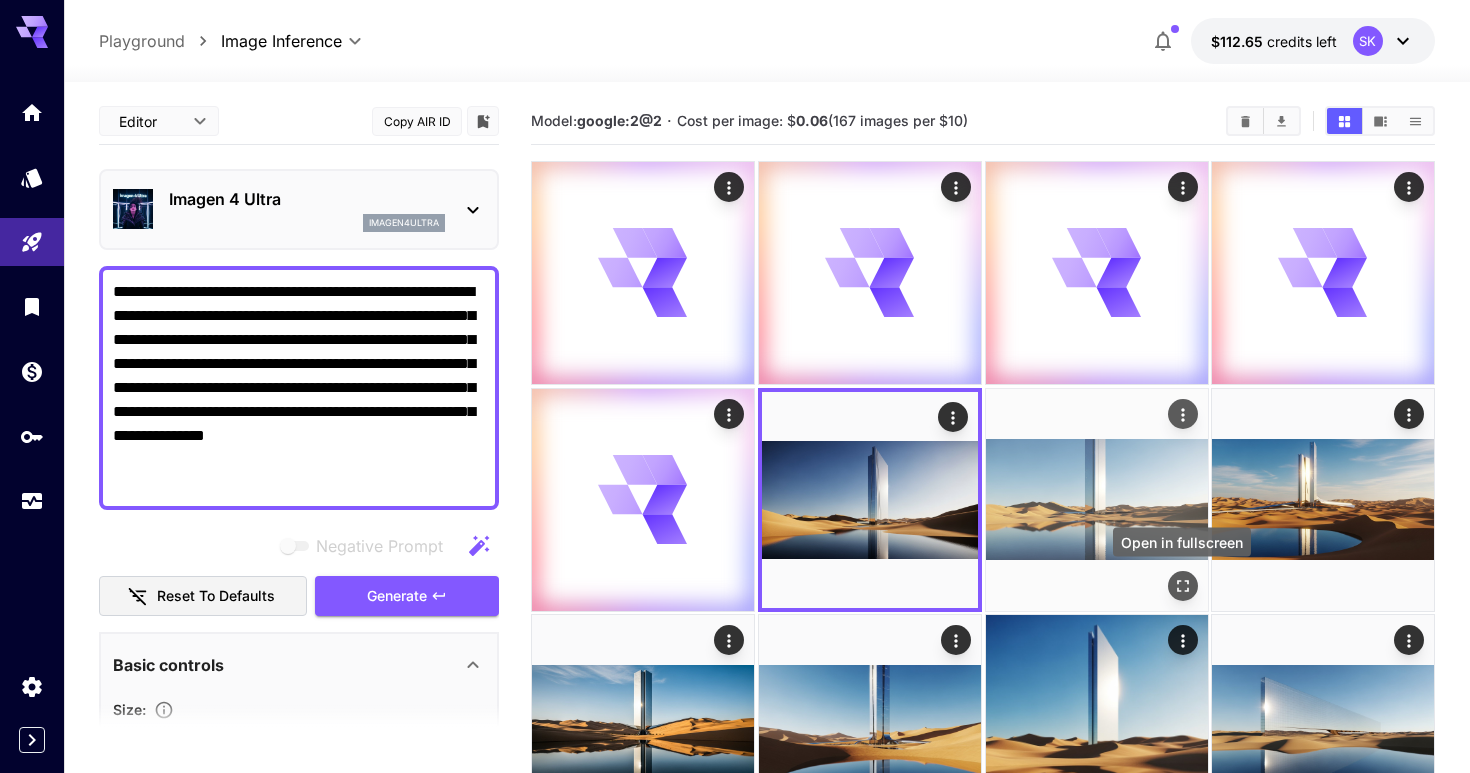 click 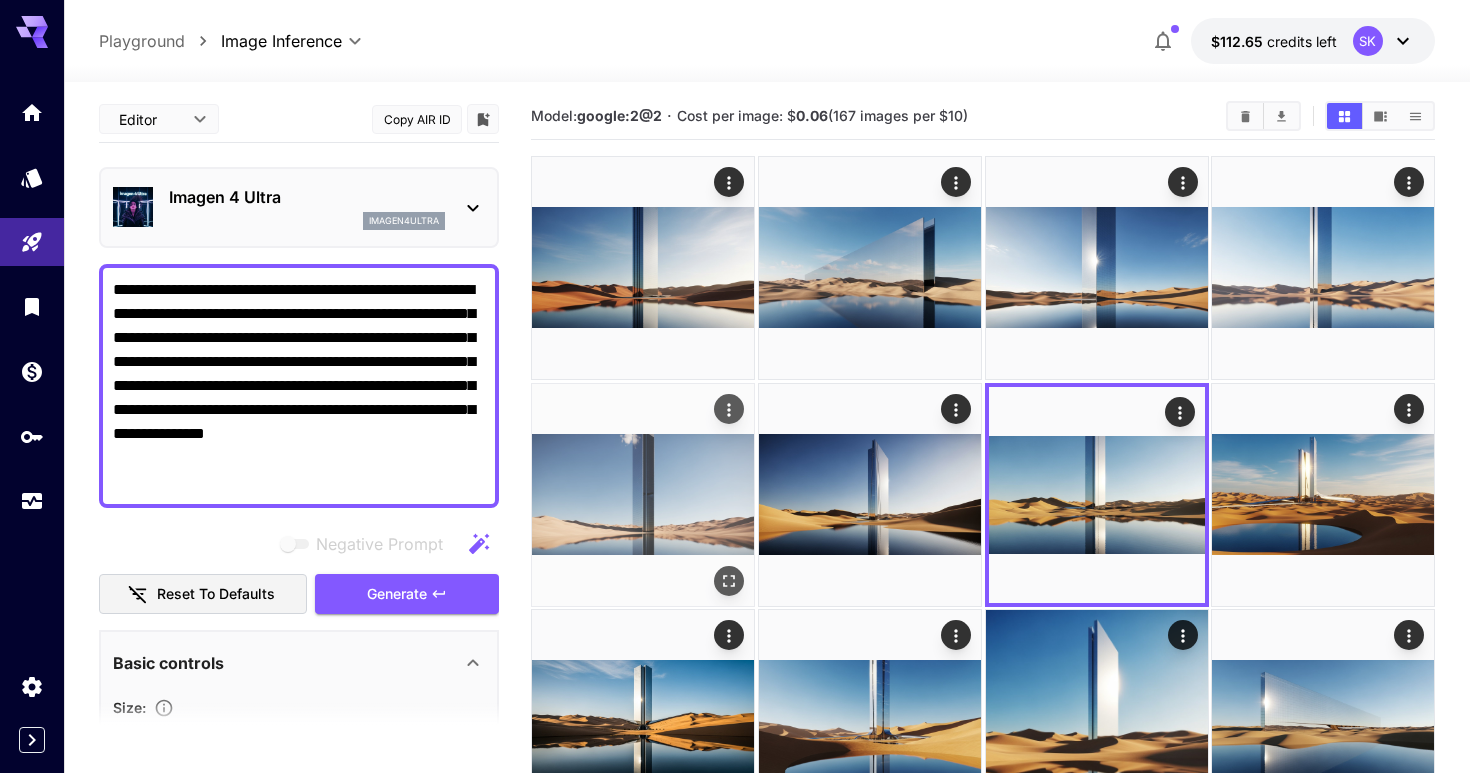 scroll, scrollTop: 0, scrollLeft: 0, axis: both 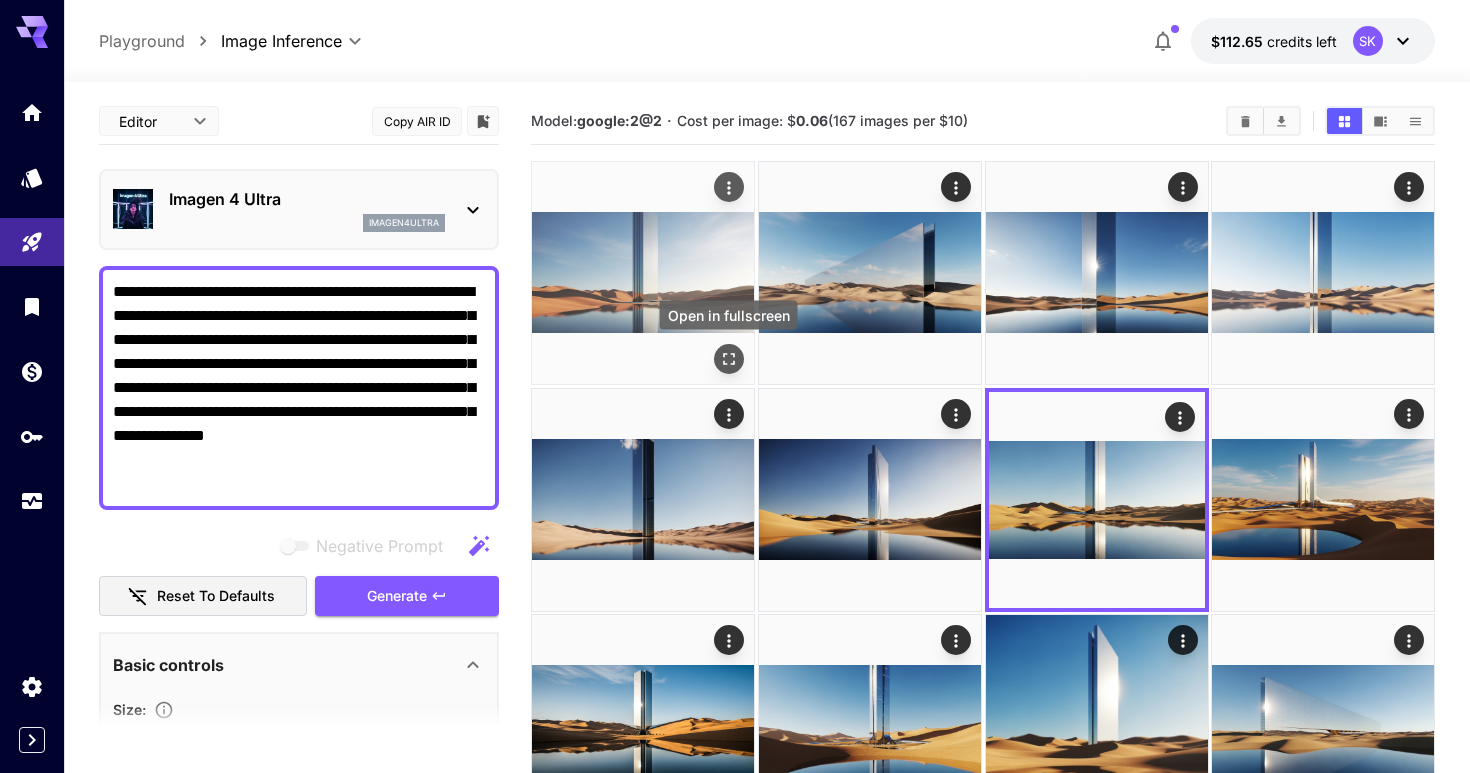 click 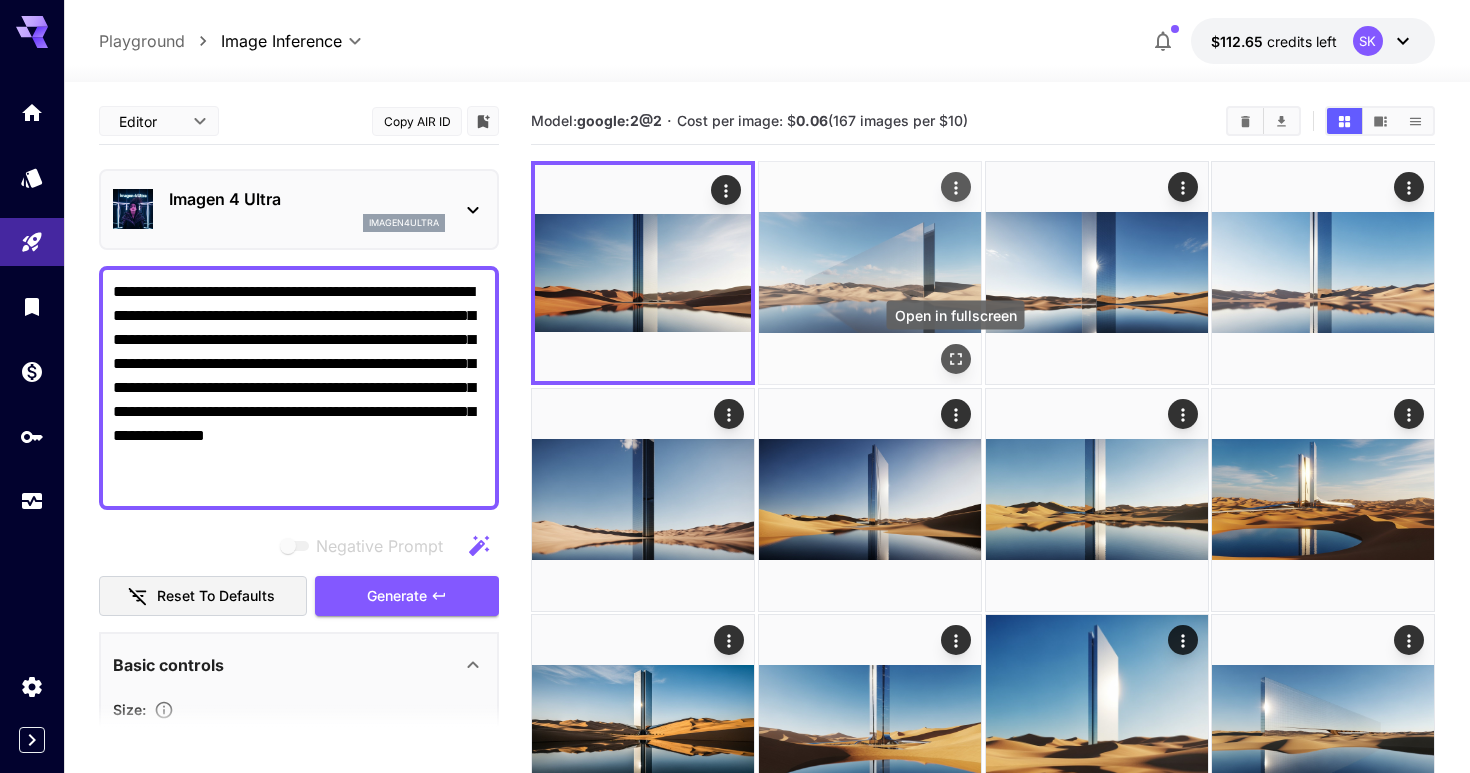 click 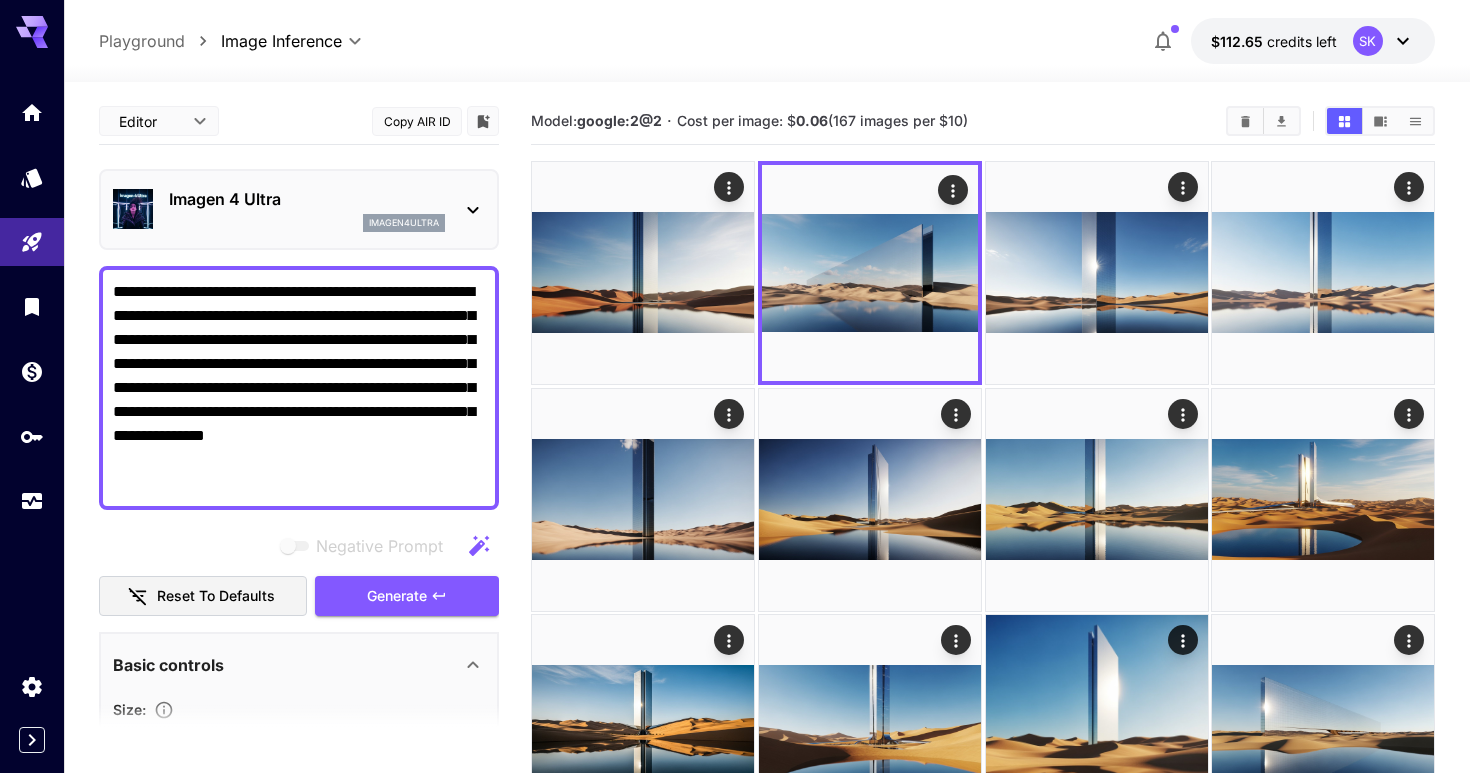 click on "**********" at bounding box center [299, 388] 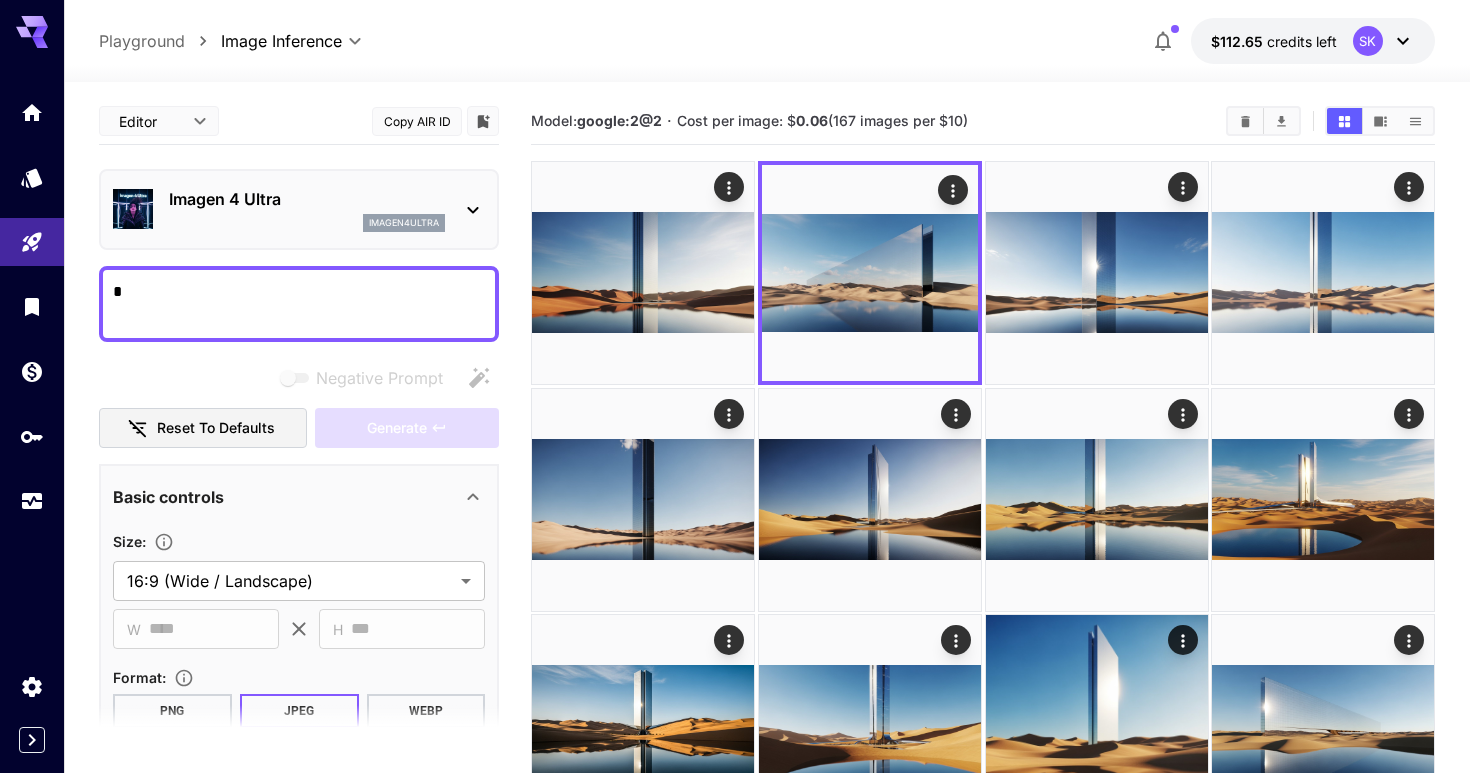 paste on "**********" 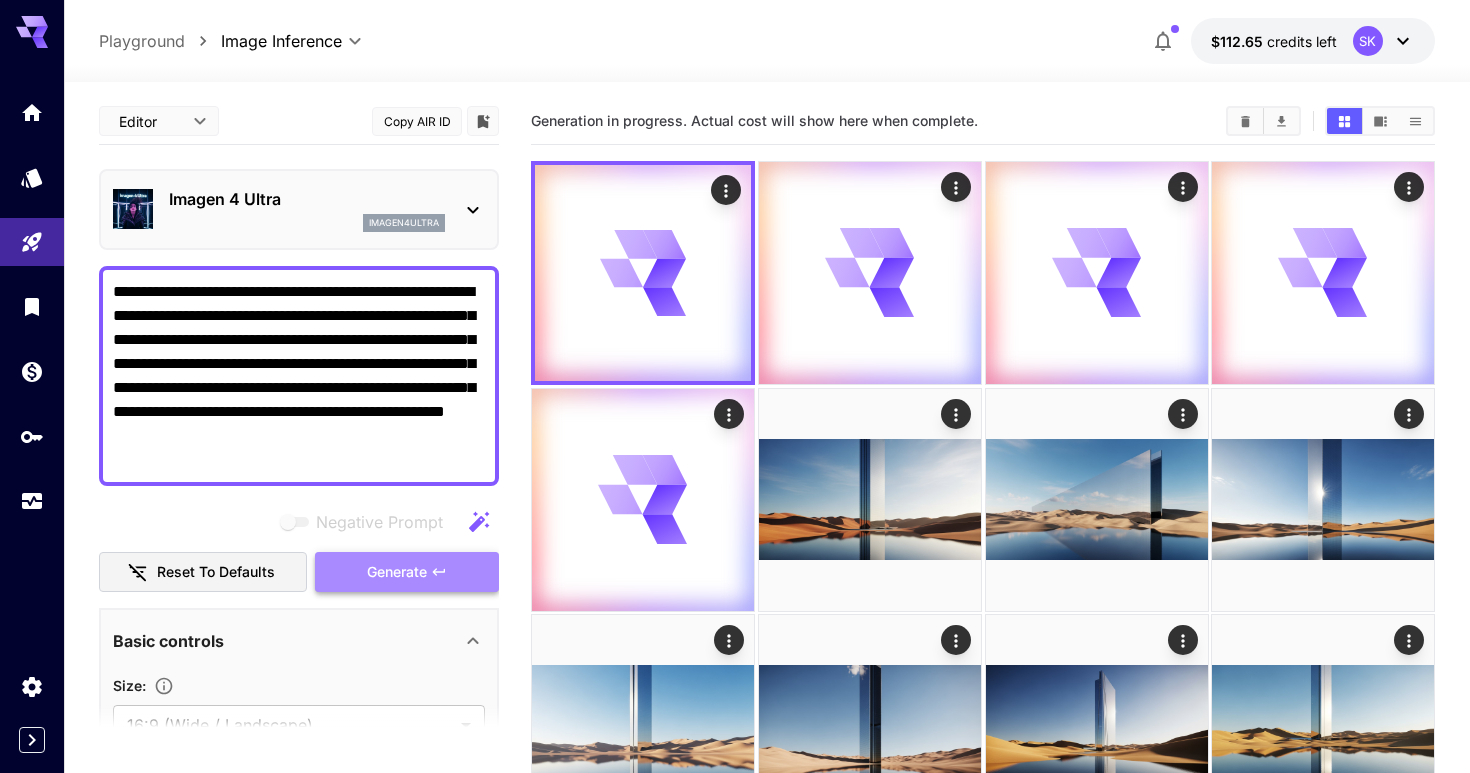 click on "Generate" at bounding box center [407, 572] 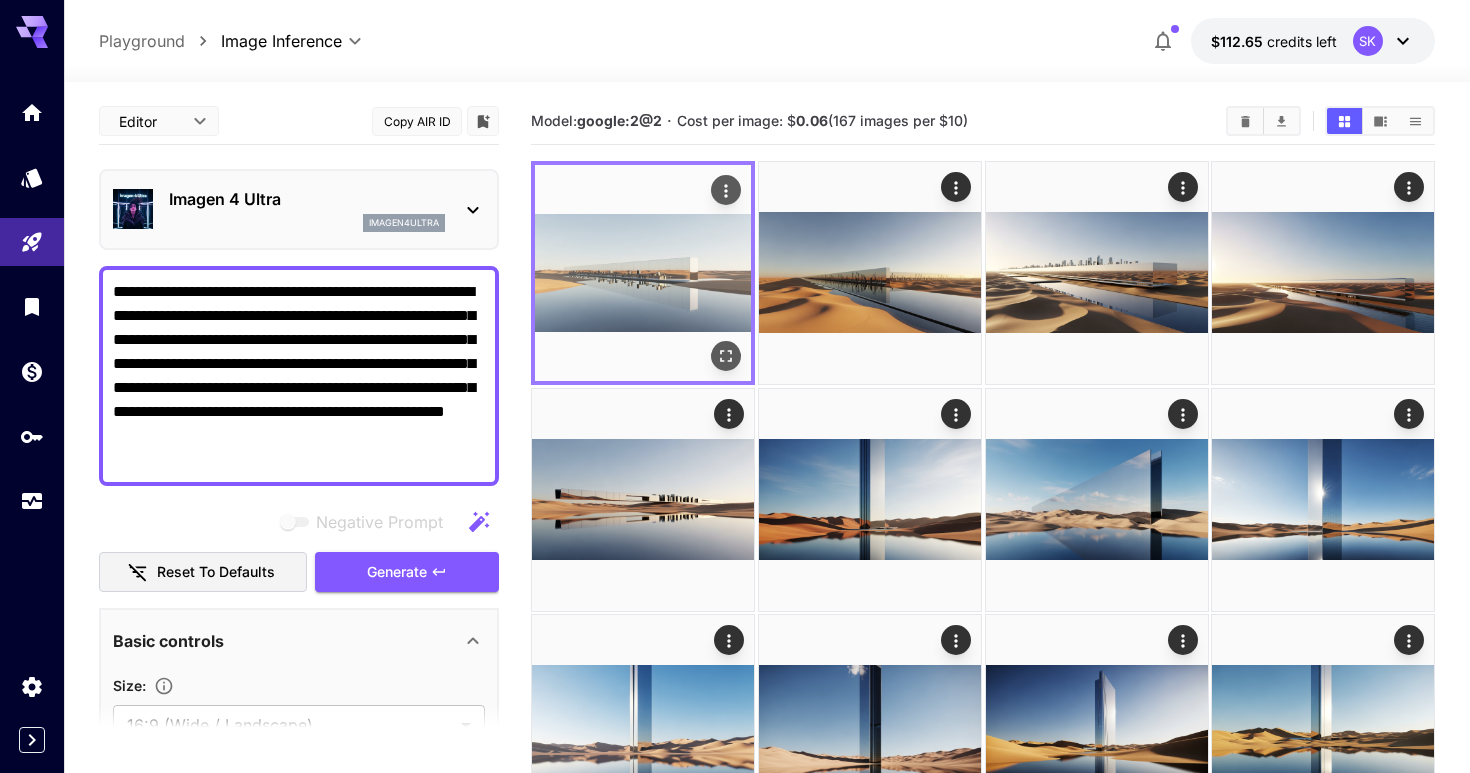 click at bounding box center (643, 273) 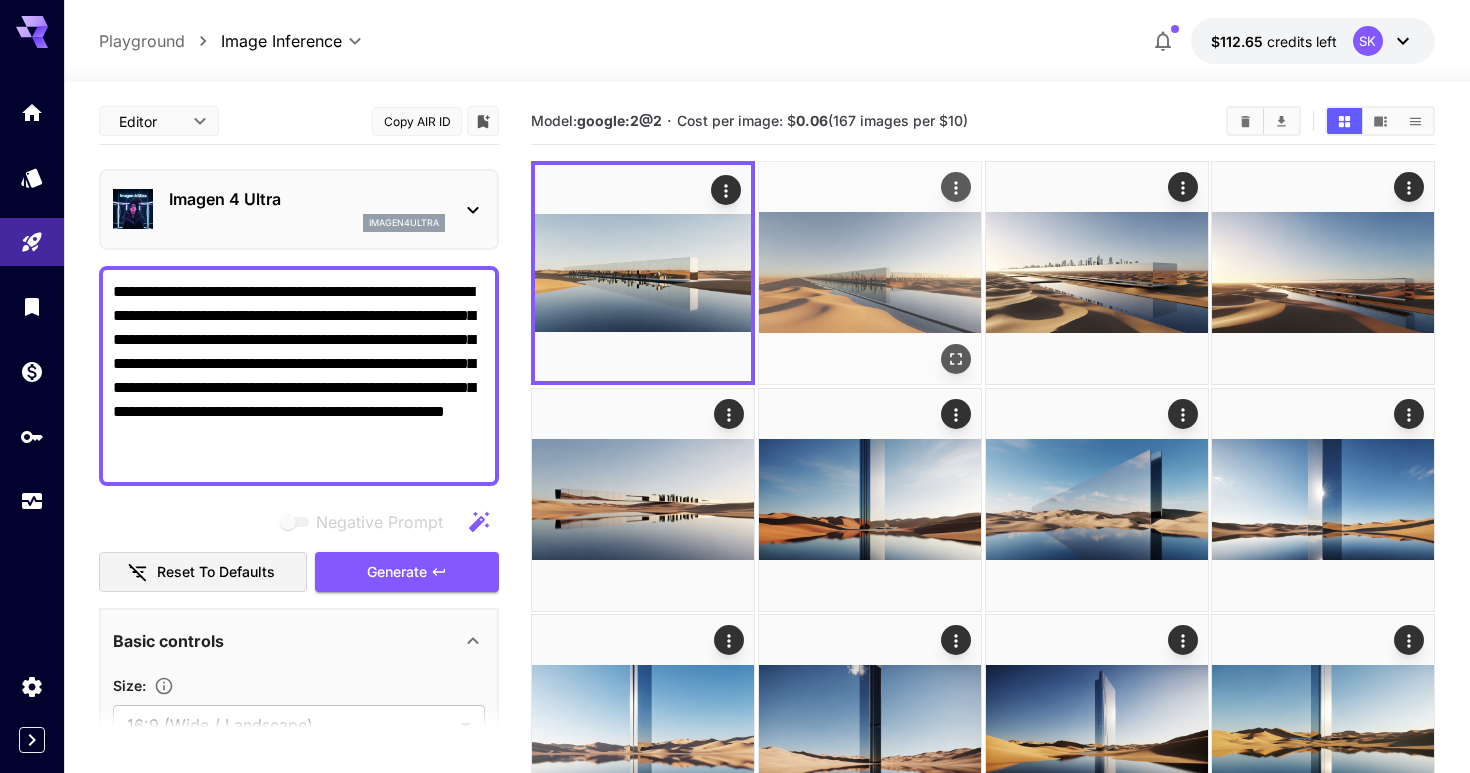 click 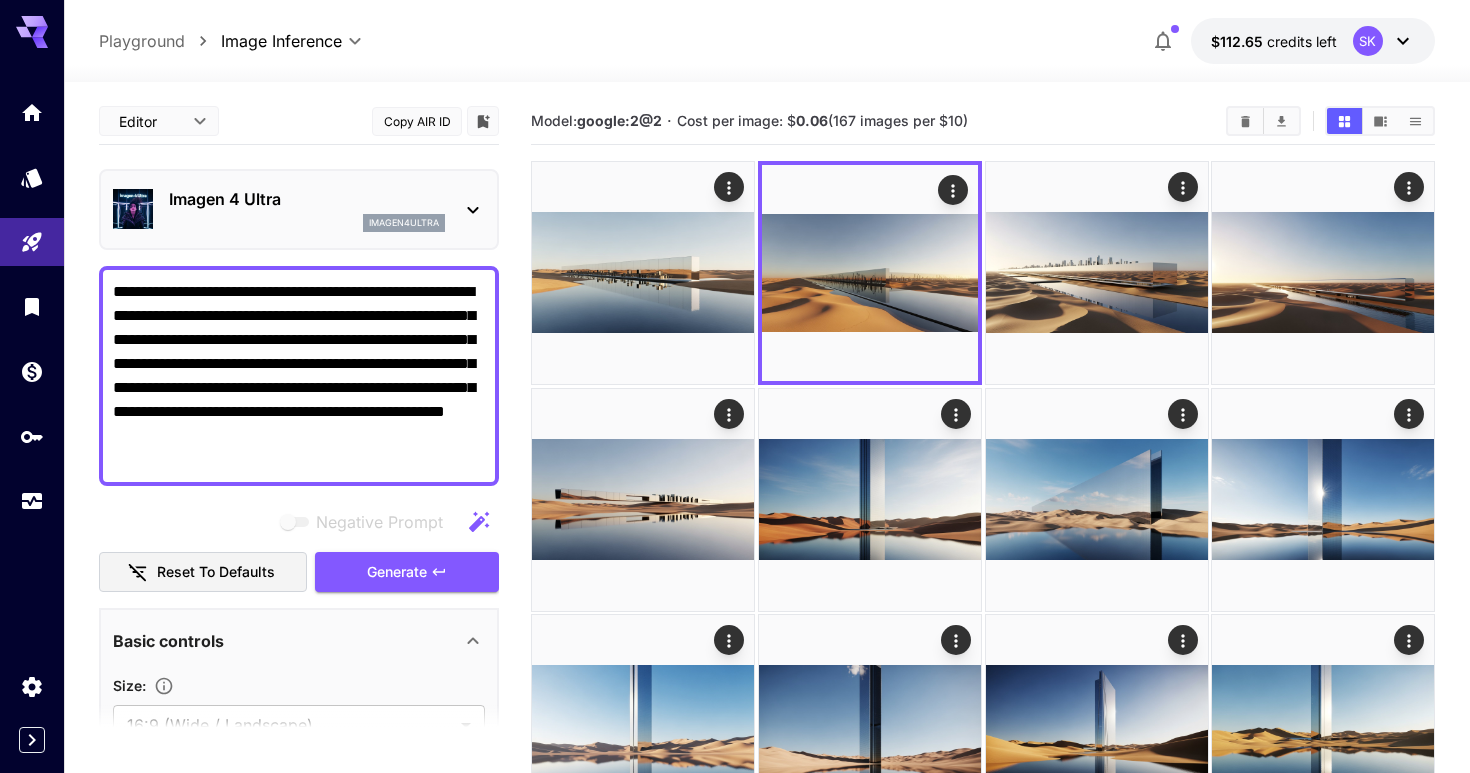 click on "**********" at bounding box center [299, 376] 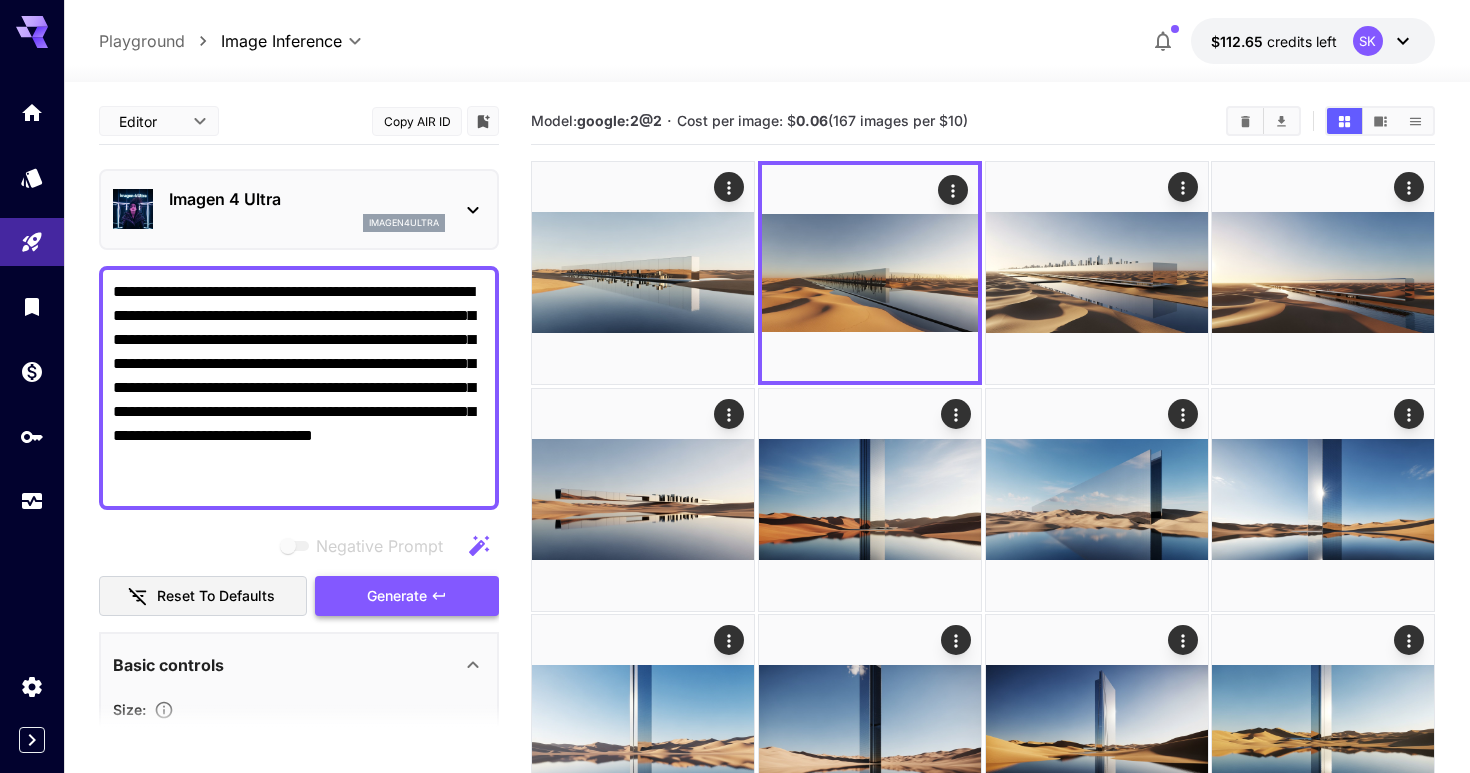click on "Generate" at bounding box center (397, 596) 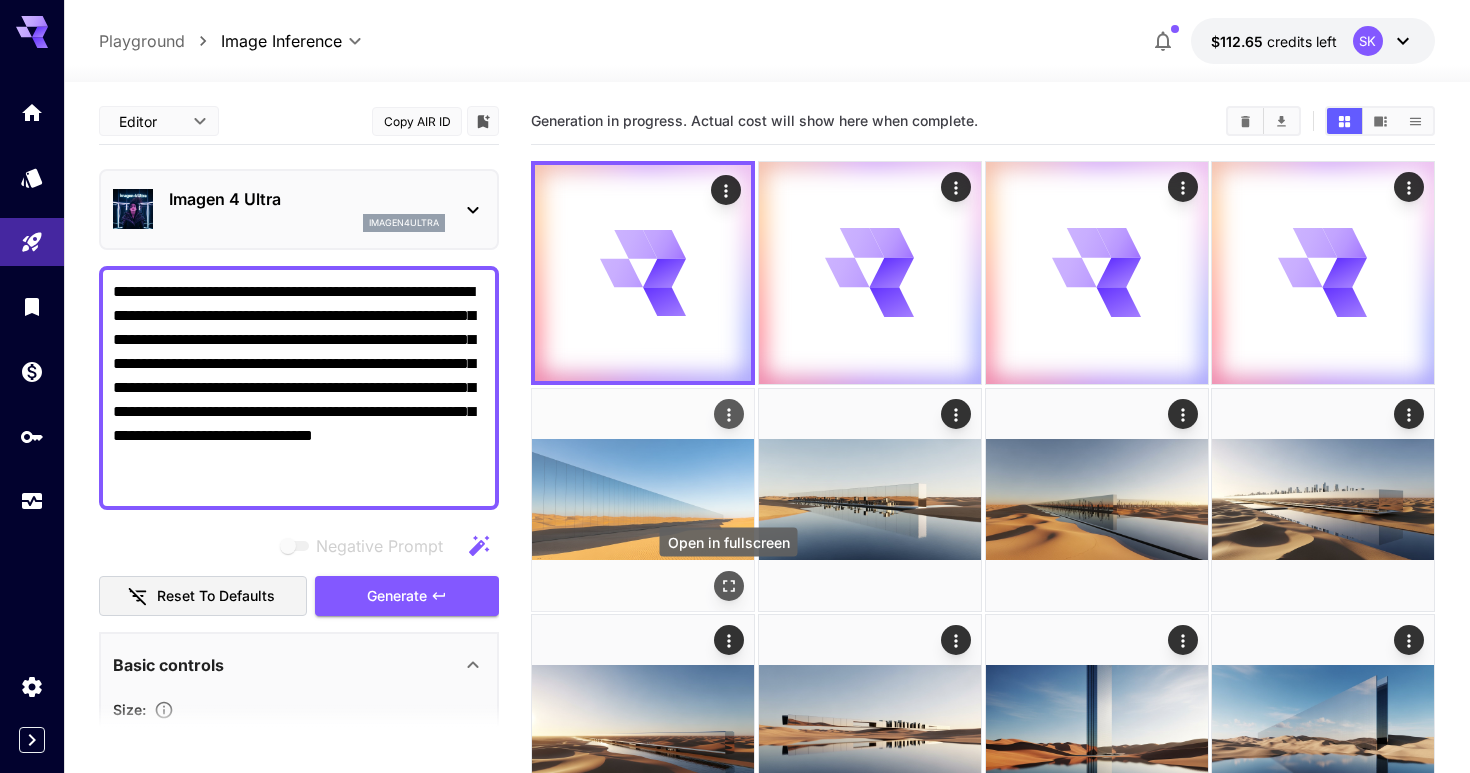 click 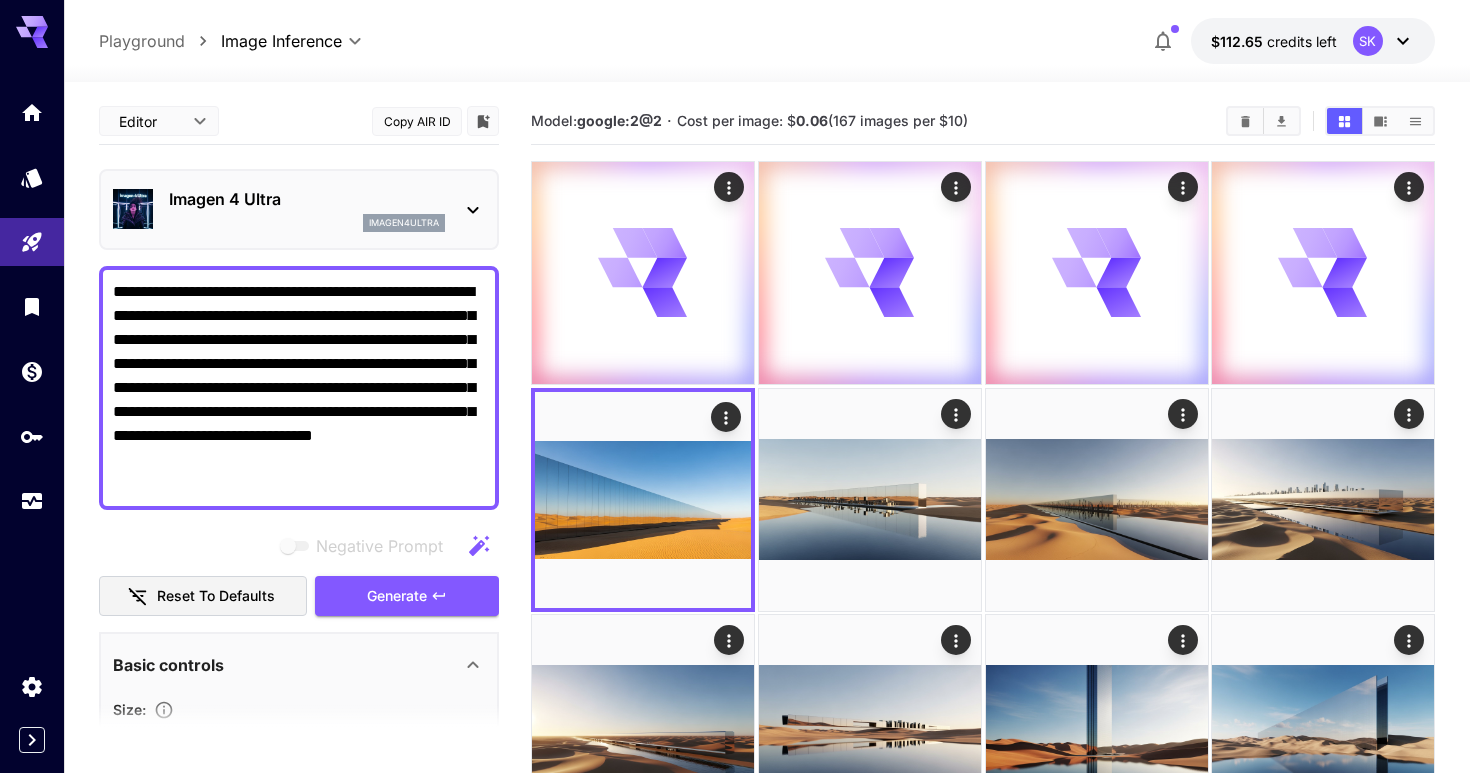 click on "**********" at bounding box center [299, 388] 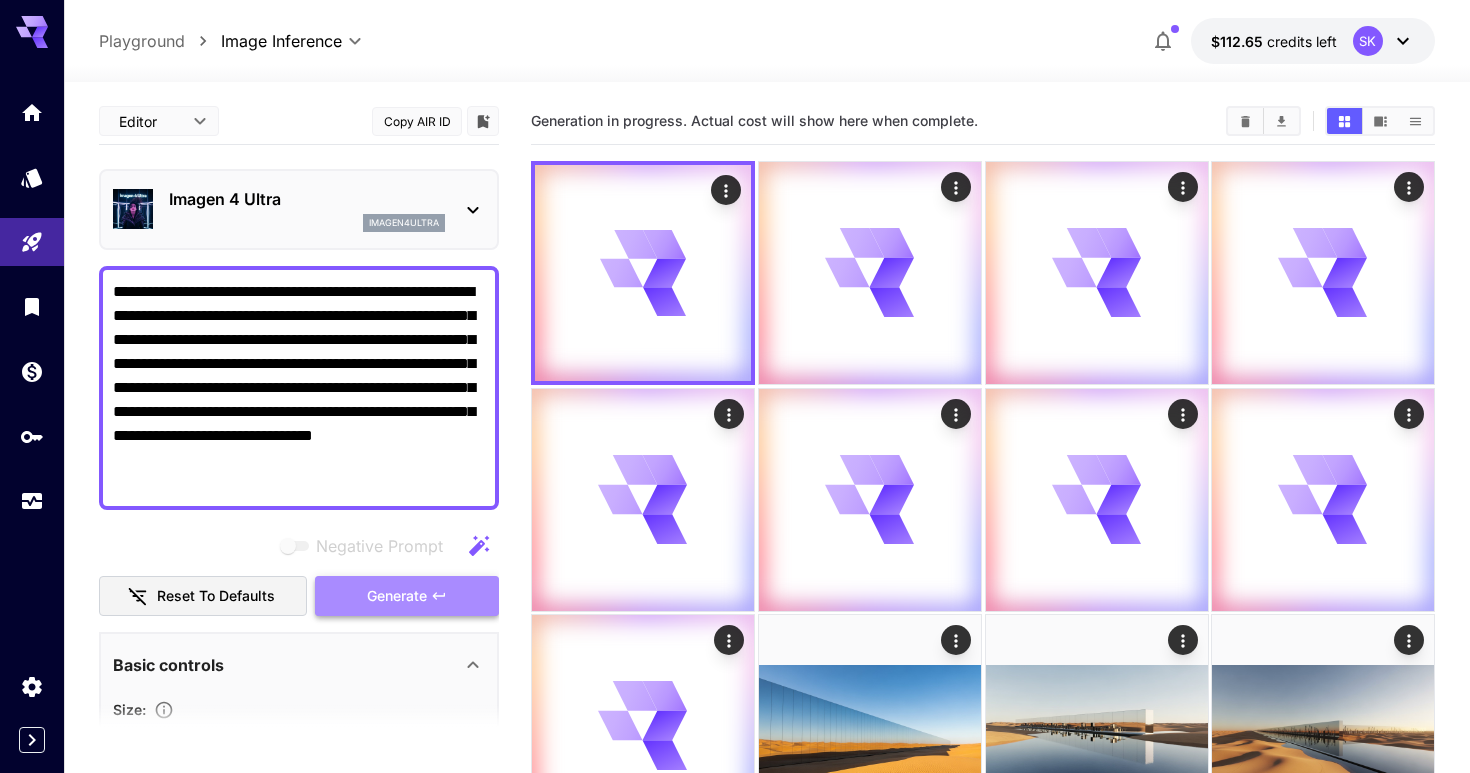 click on "Generate" at bounding box center (407, 596) 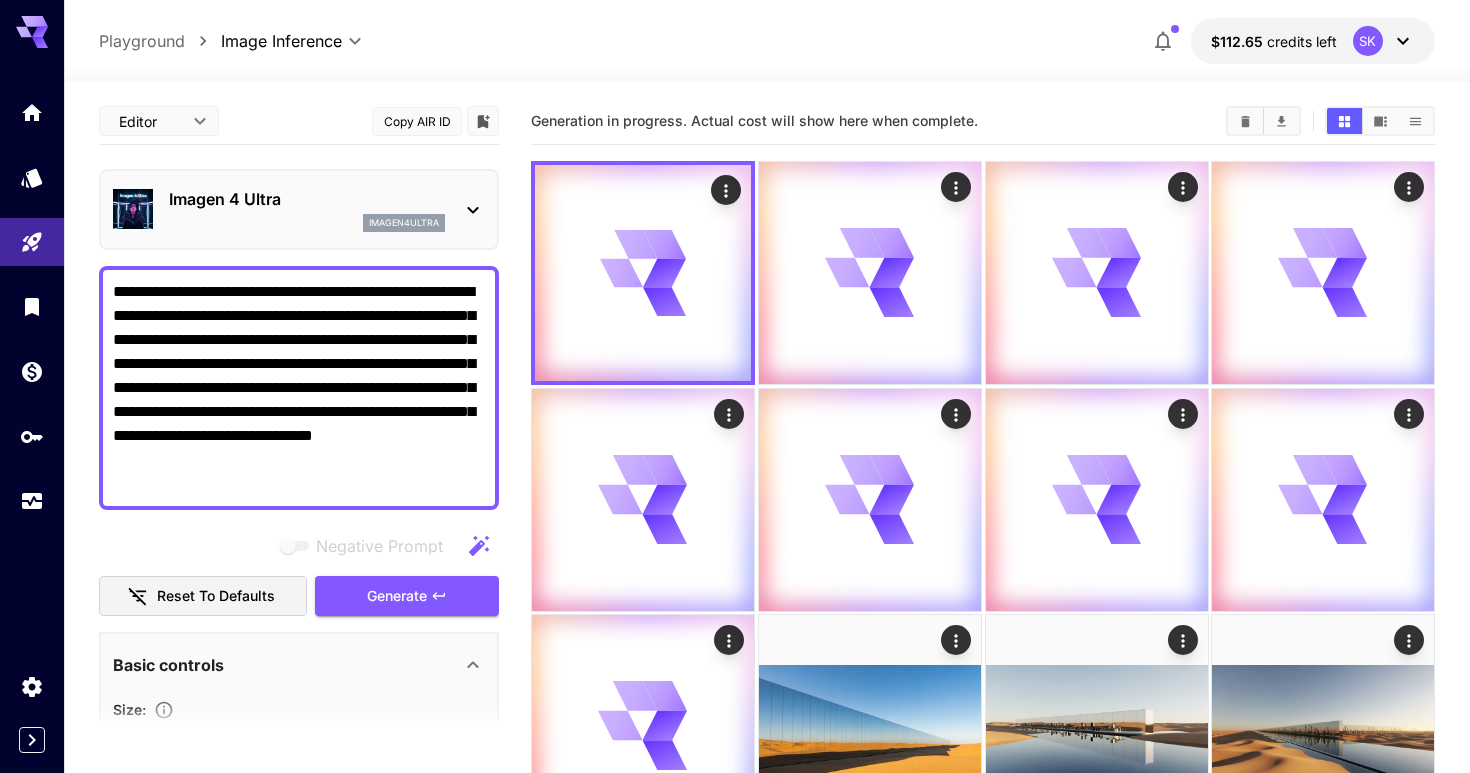 click on "**********" at bounding box center (299, 388) 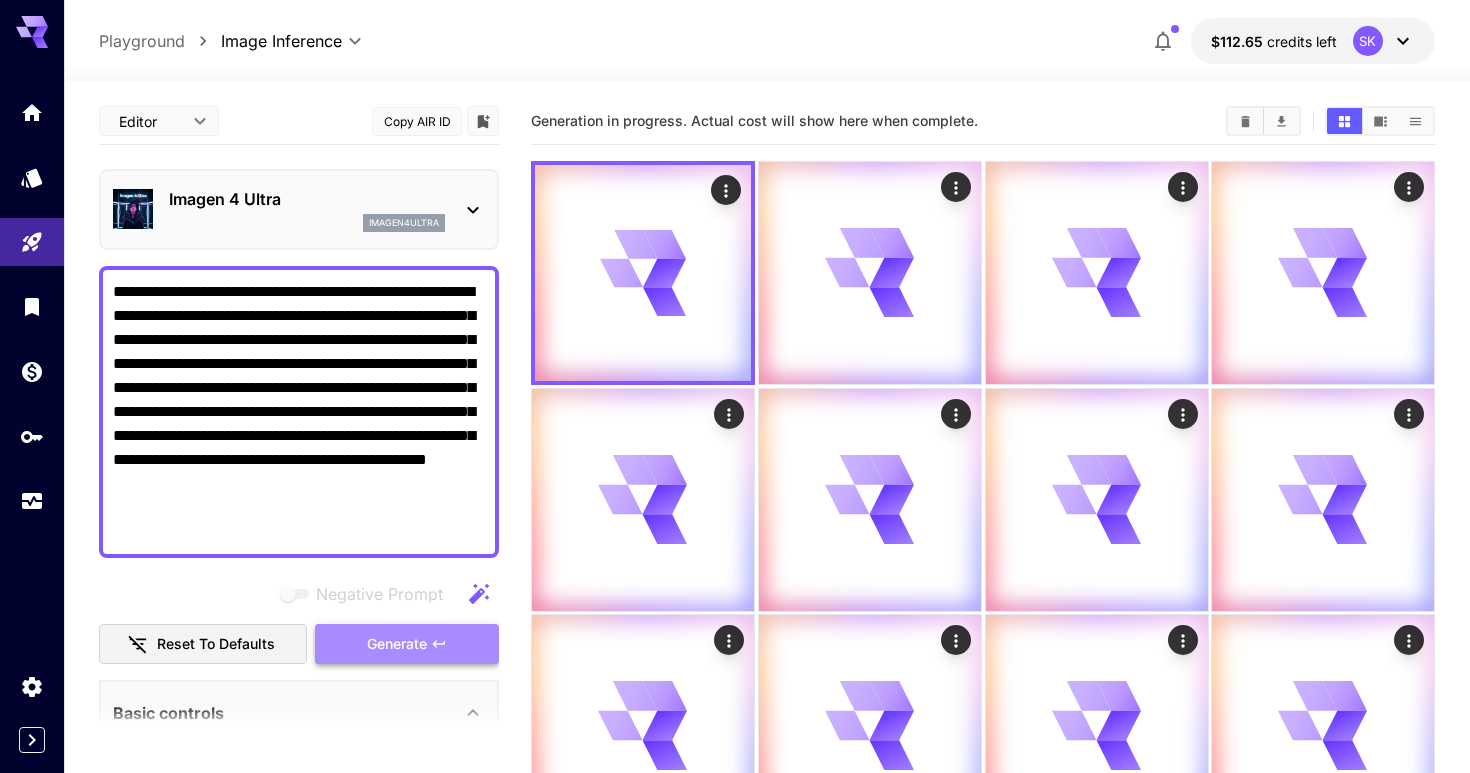 click on "Generate" at bounding box center (397, 644) 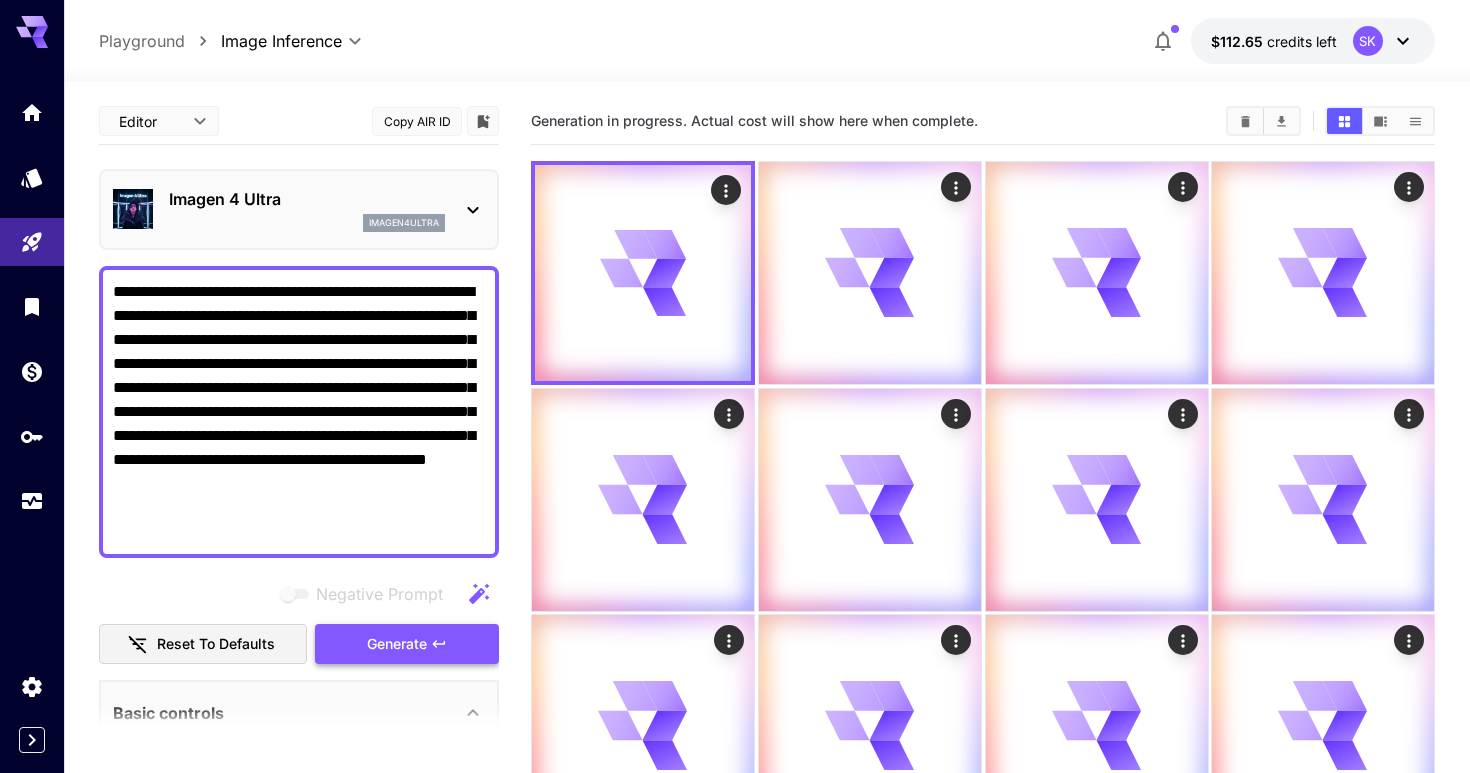 click on "Generate" at bounding box center [397, 644] 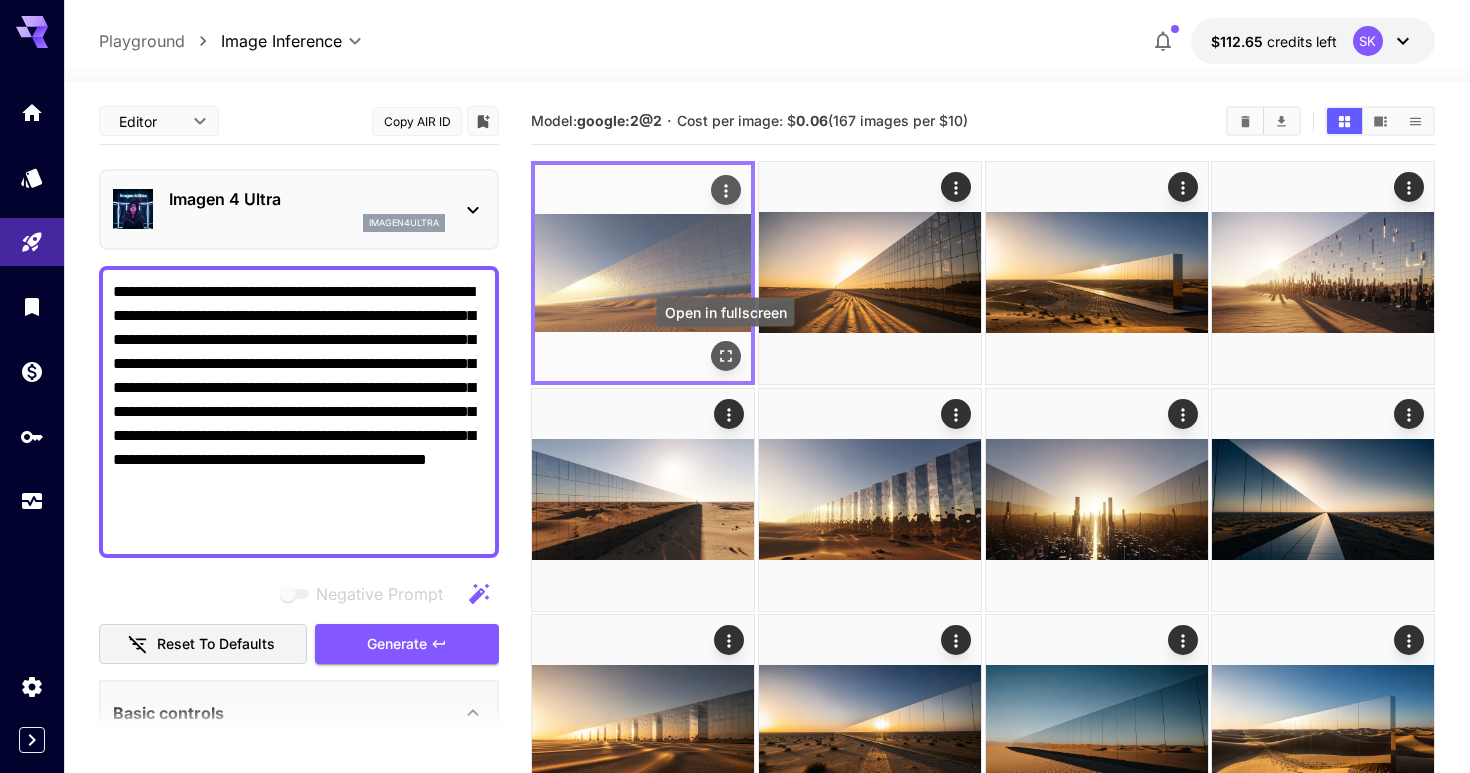 click 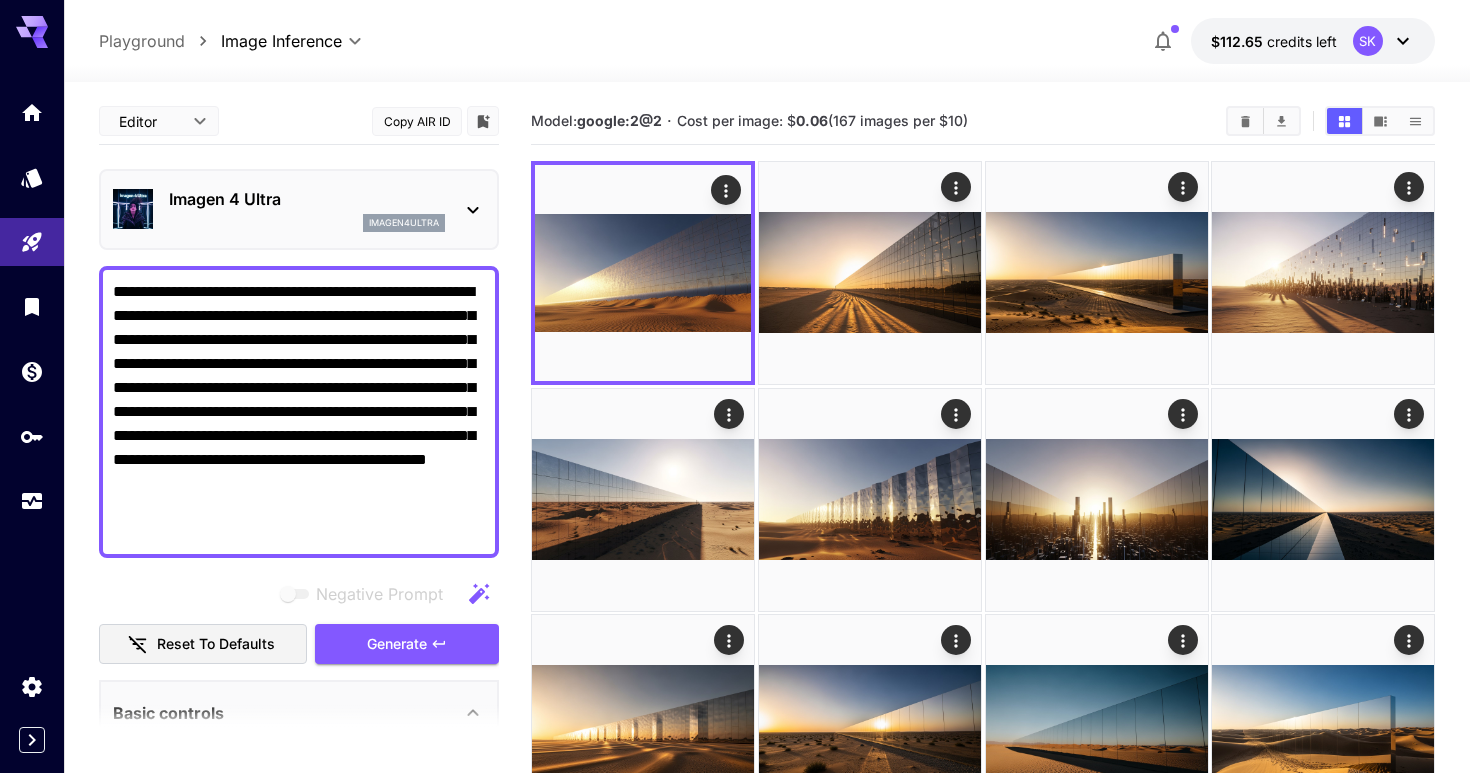 click on "**********" at bounding box center (299, 412) 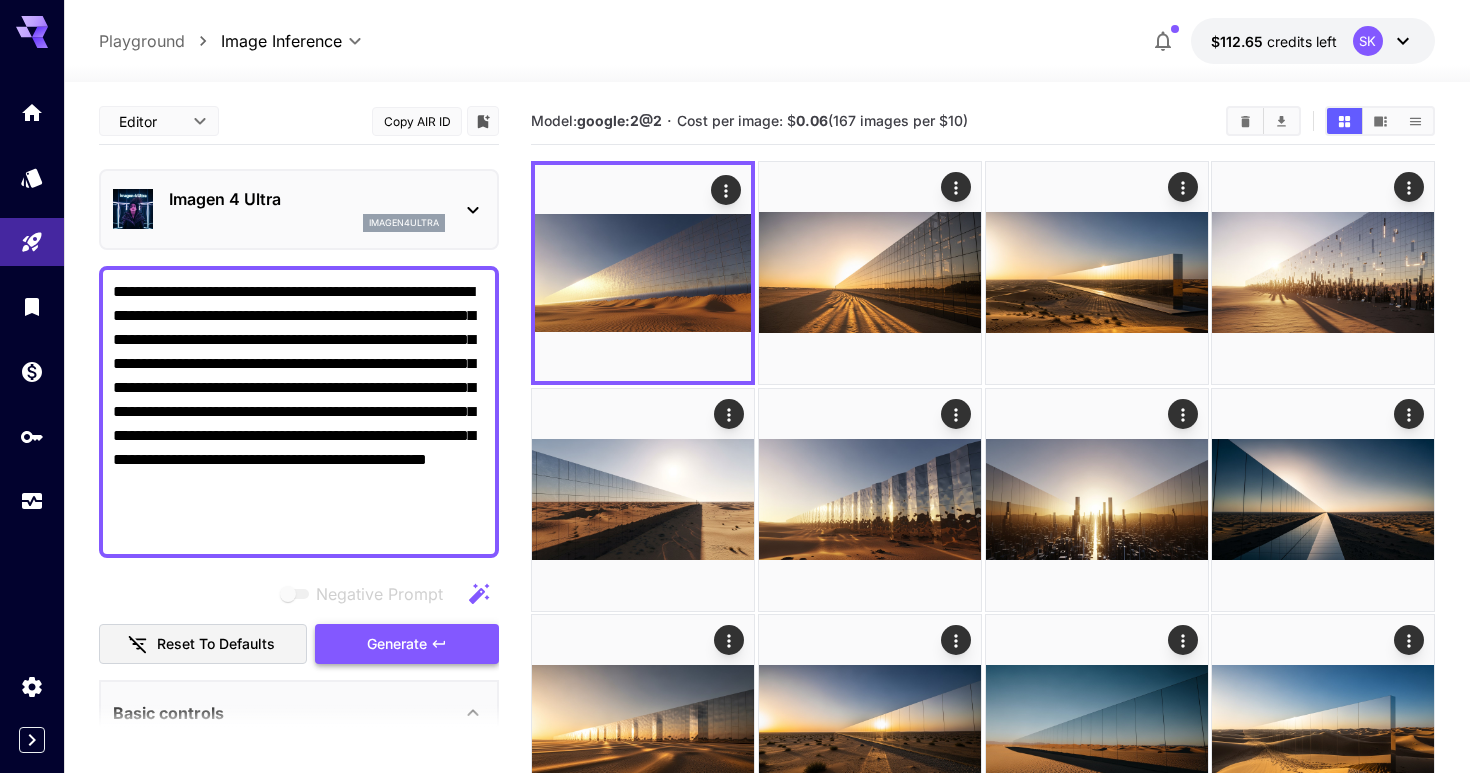 paste 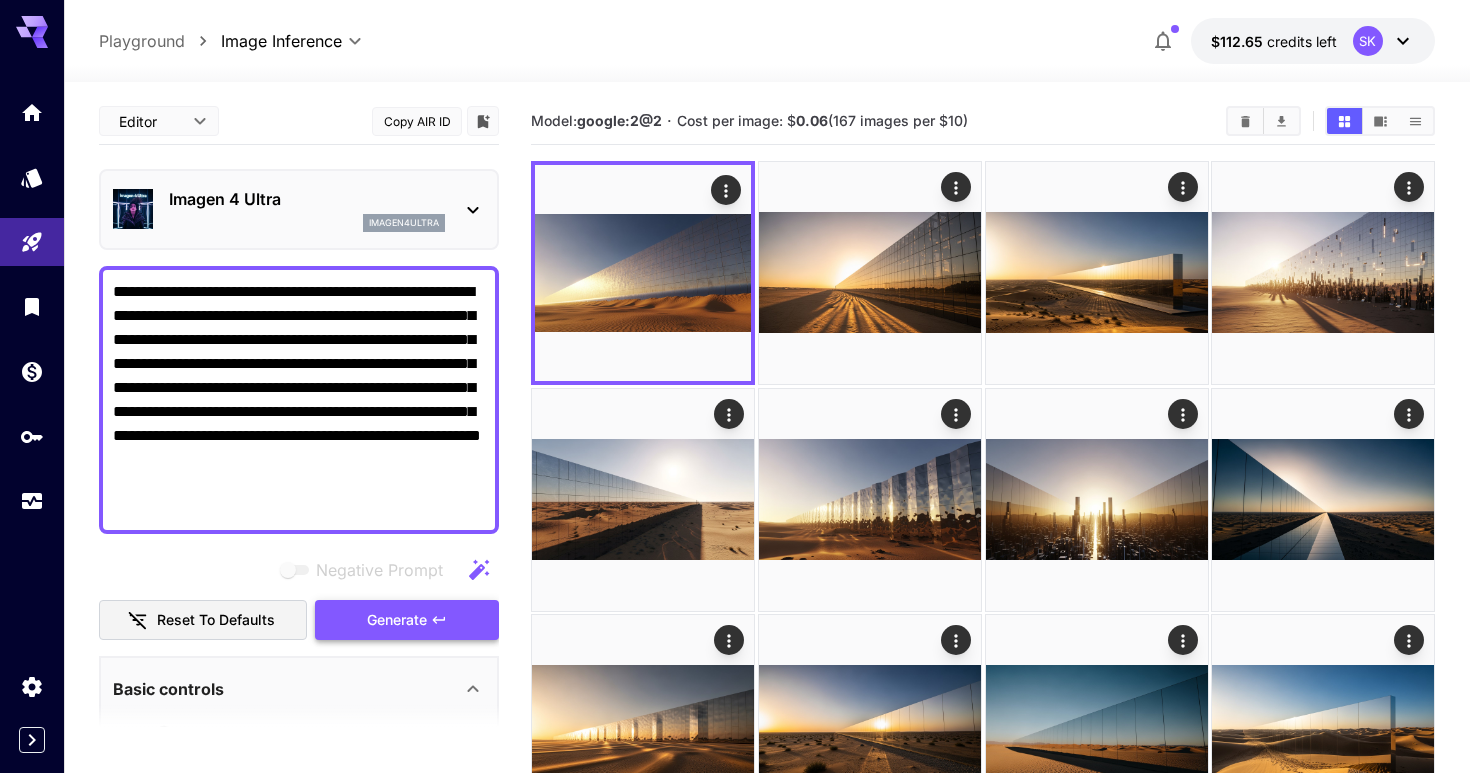 click on "Generate" at bounding box center (407, 620) 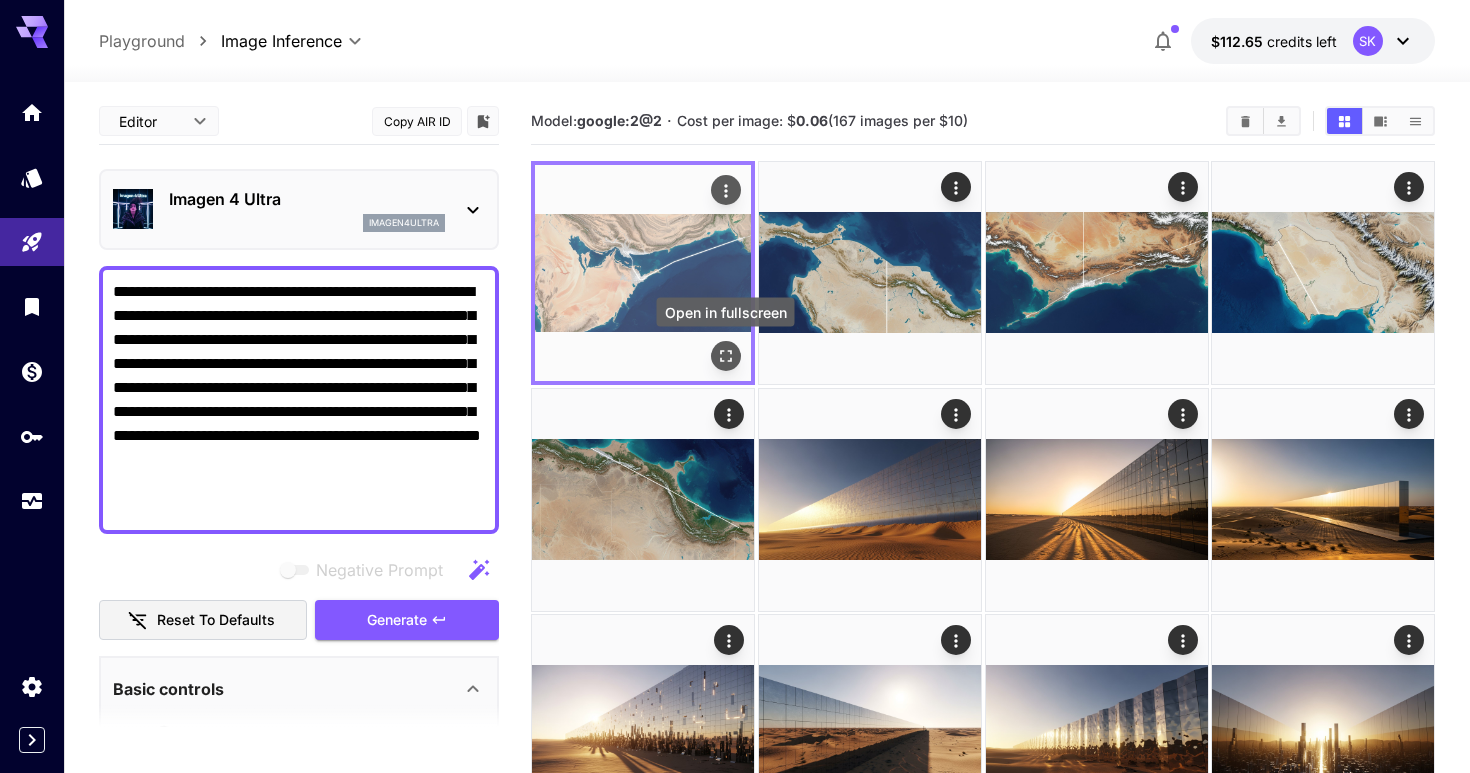 click 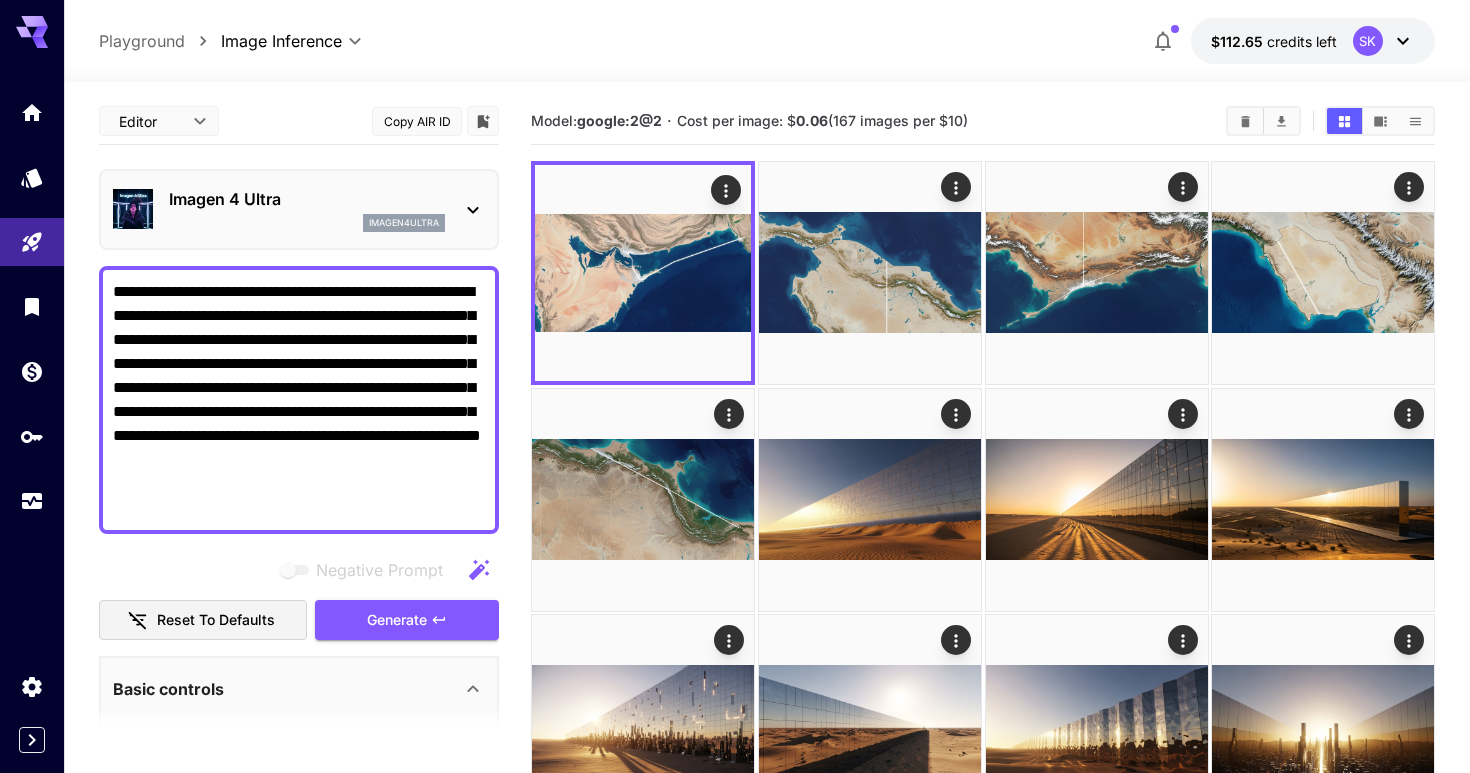 click on "**********" at bounding box center (299, 400) 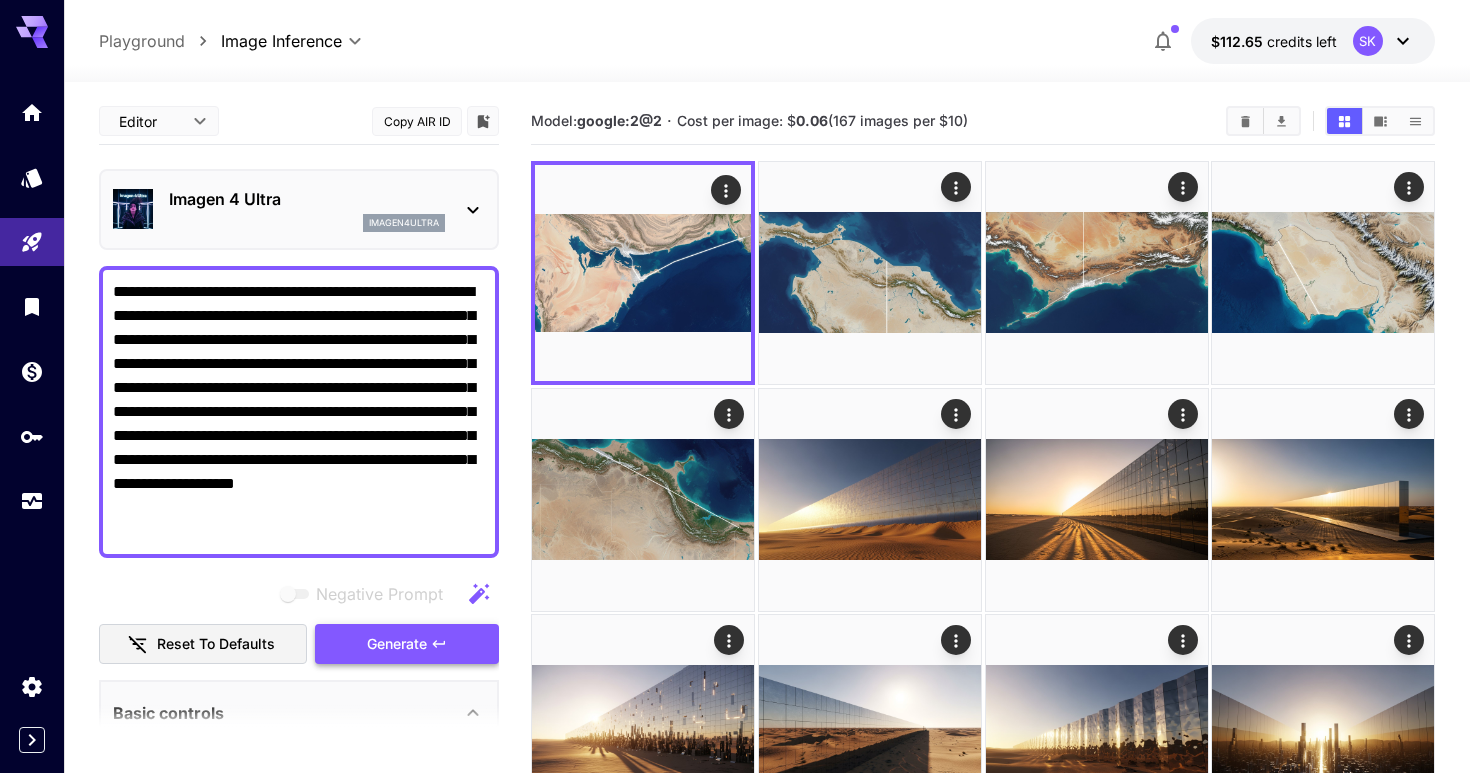 type on "**********" 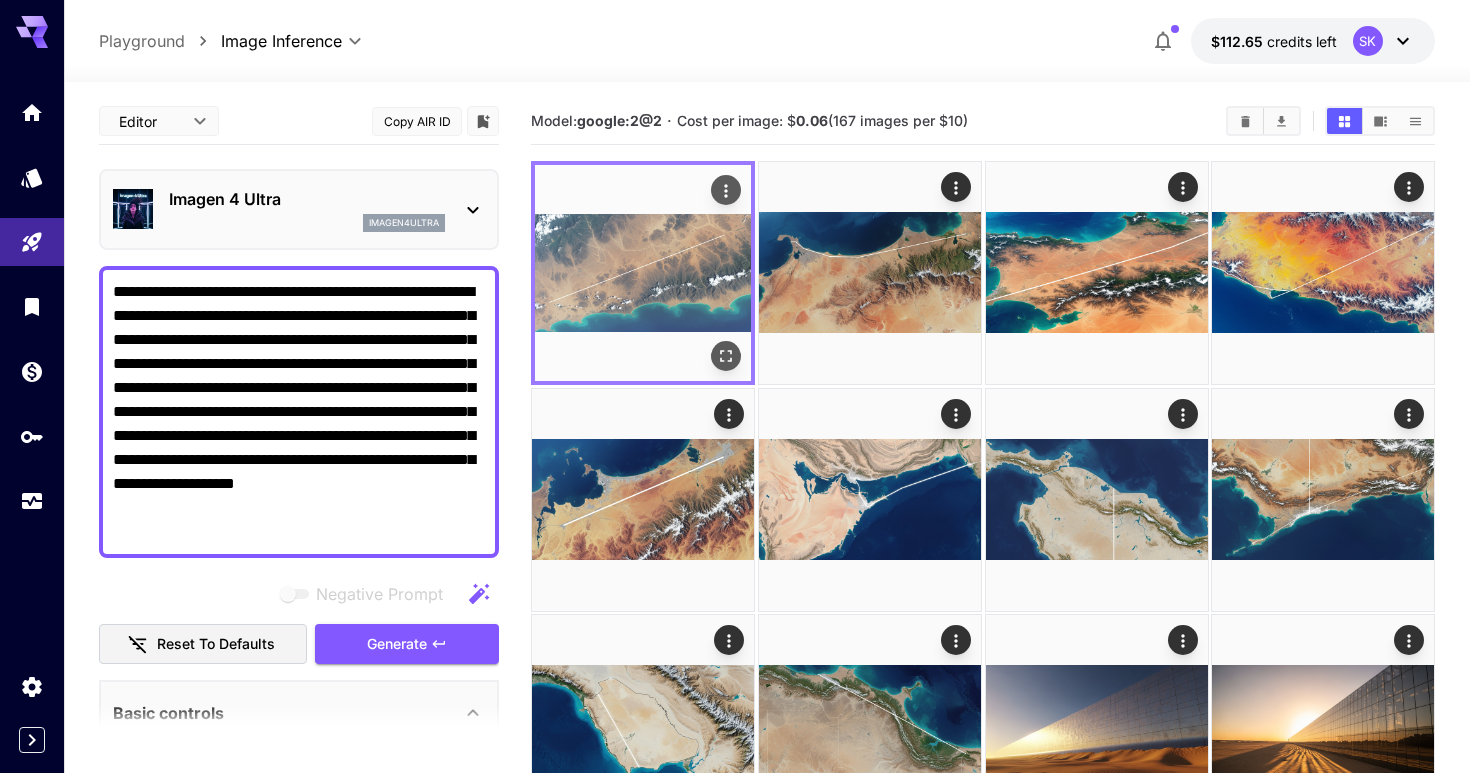click 